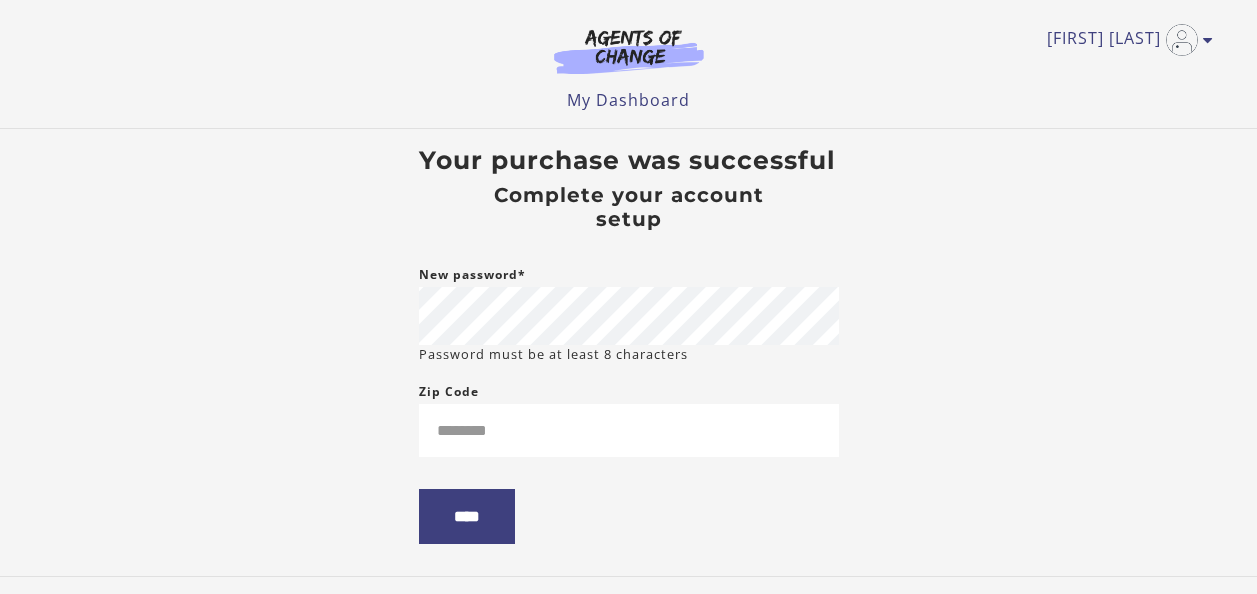 scroll, scrollTop: 0, scrollLeft: 0, axis: both 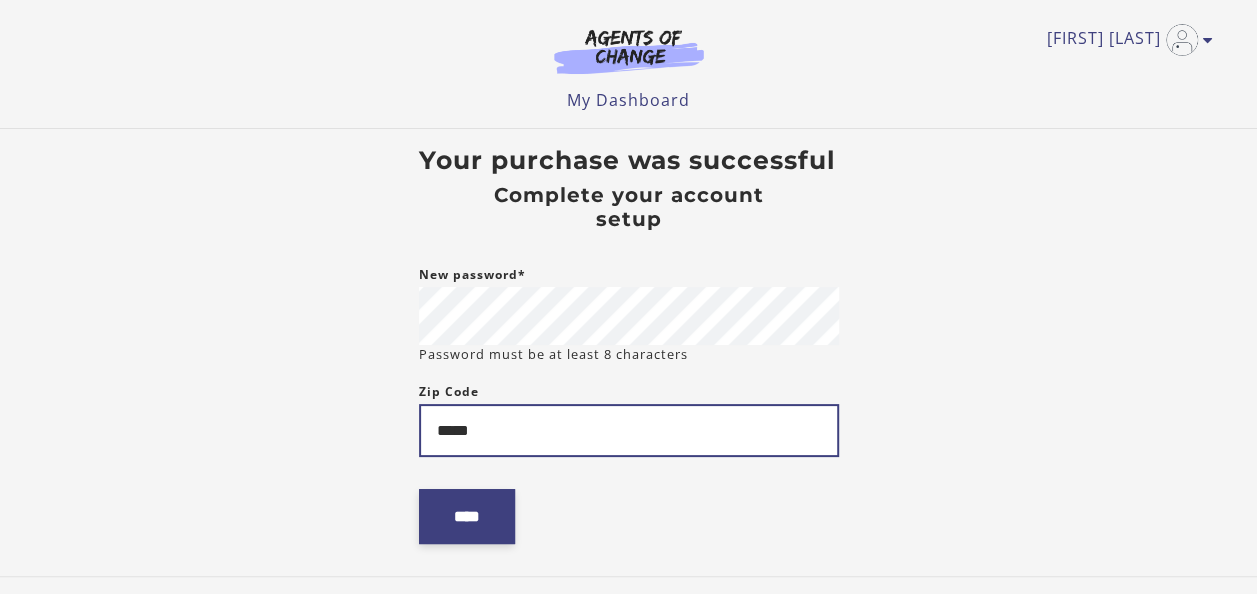 type on "*****" 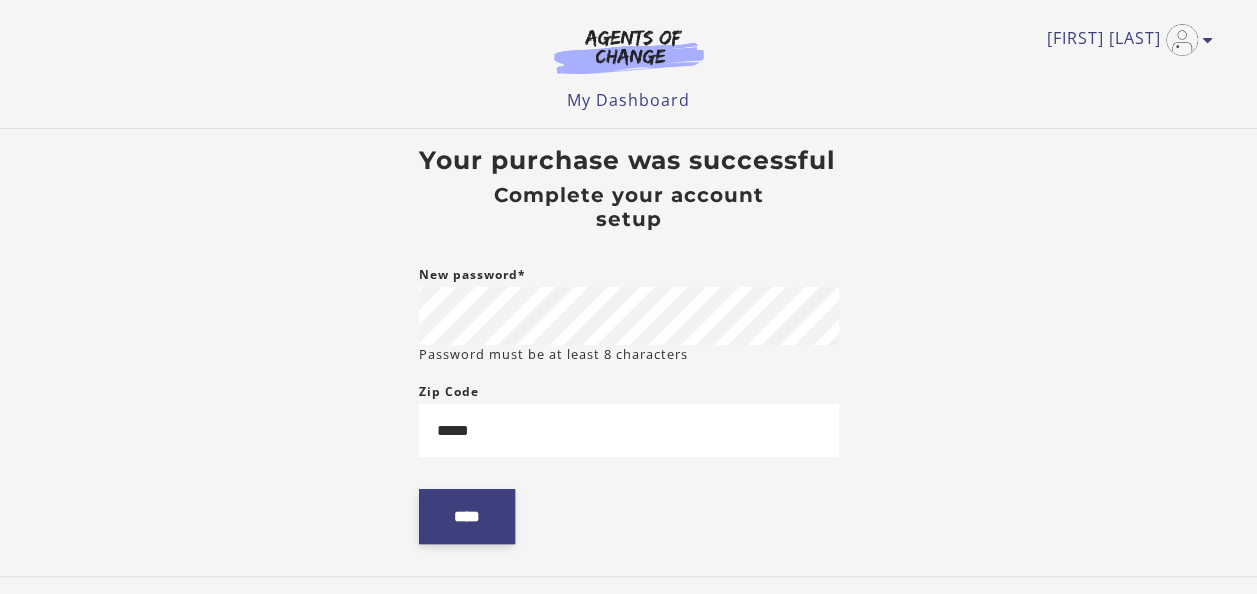 click on "****" at bounding box center (467, 516) 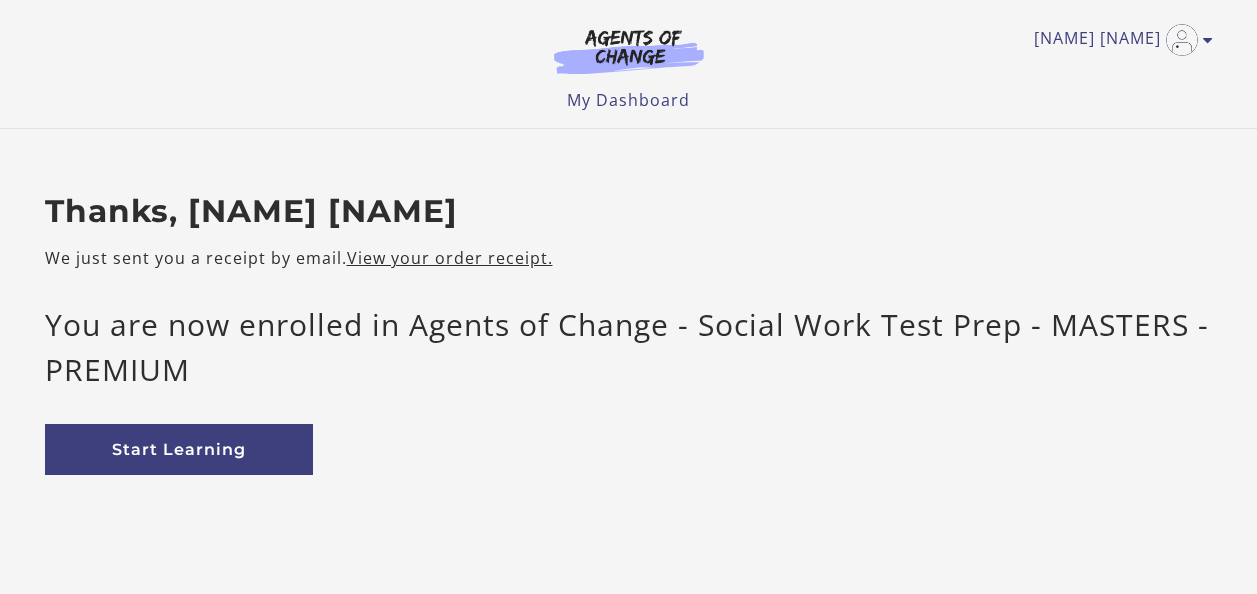 scroll, scrollTop: 0, scrollLeft: 0, axis: both 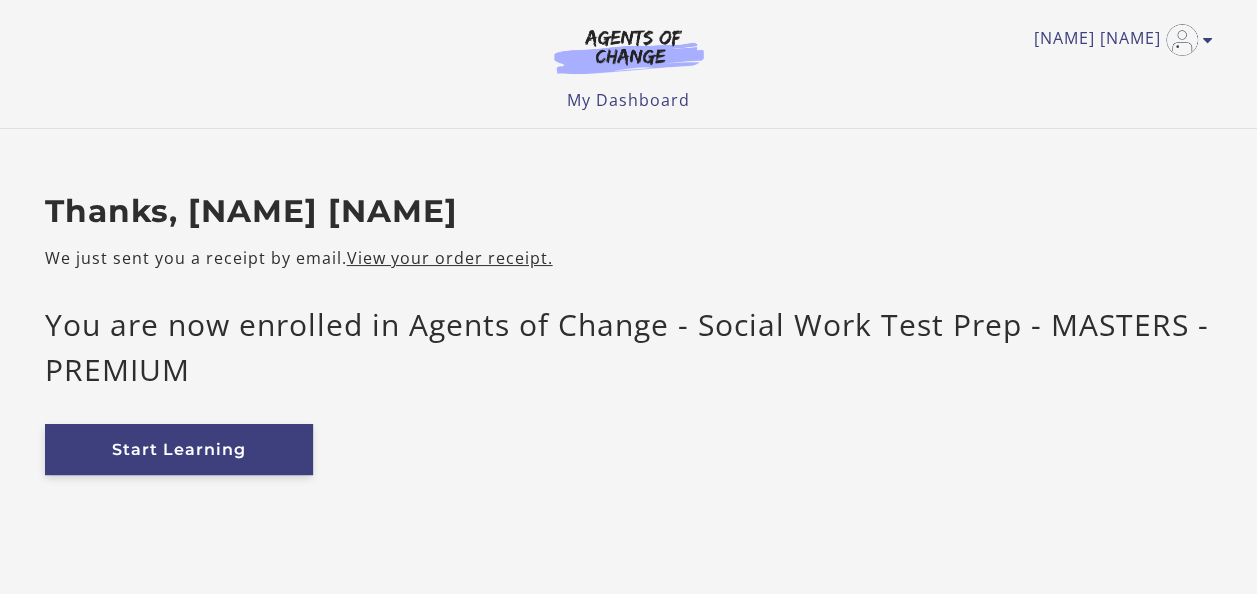 click on "Start Learning" at bounding box center [179, 449] 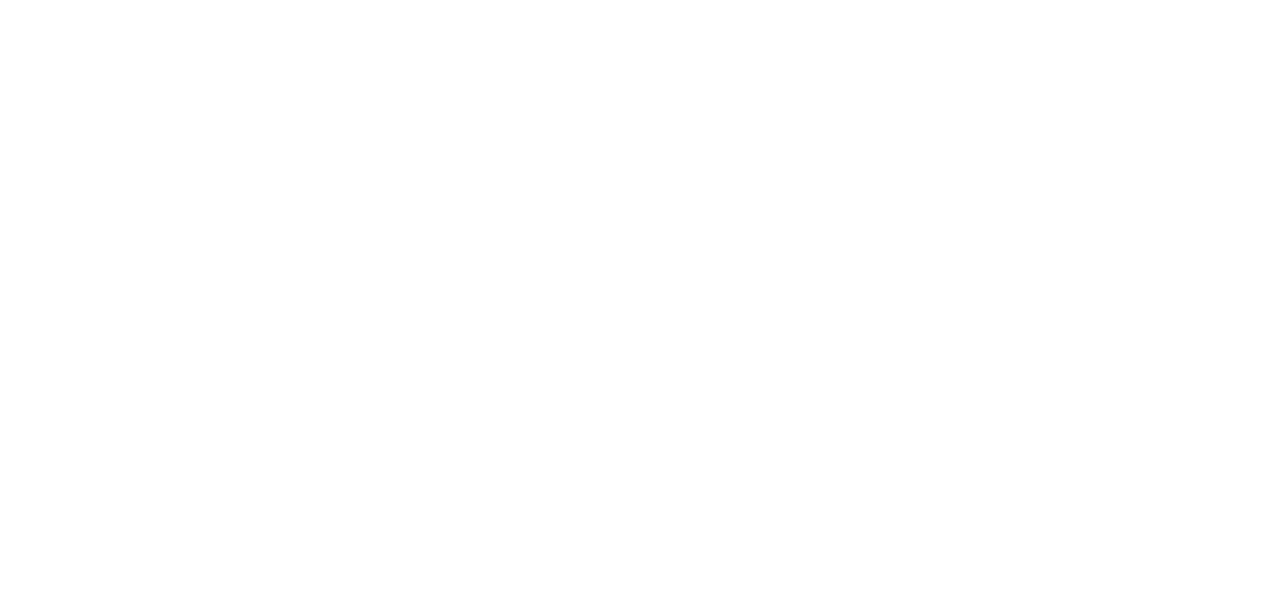 scroll, scrollTop: 0, scrollLeft: 0, axis: both 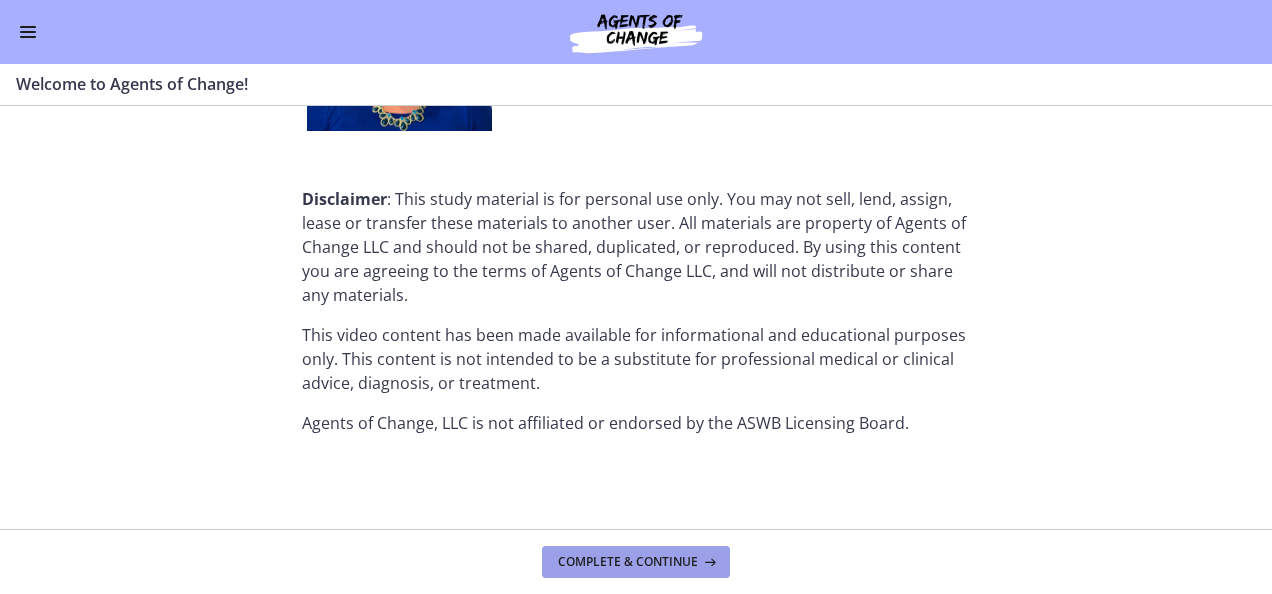 click on "Complete & continue" at bounding box center (628, 562) 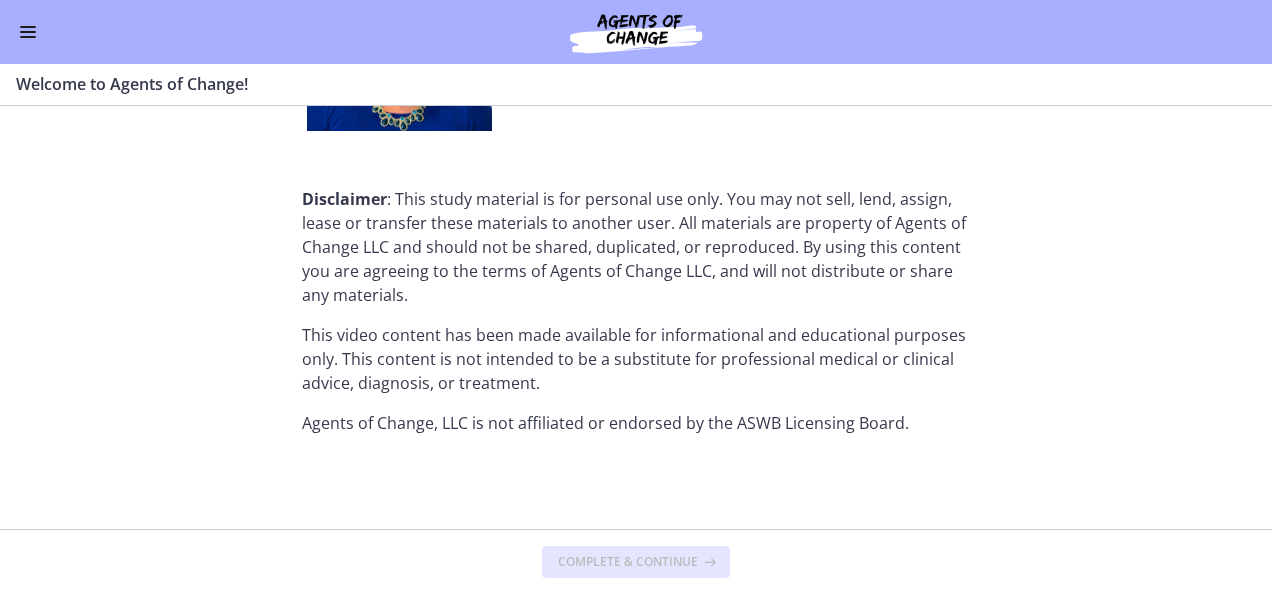 scroll, scrollTop: 0, scrollLeft: 0, axis: both 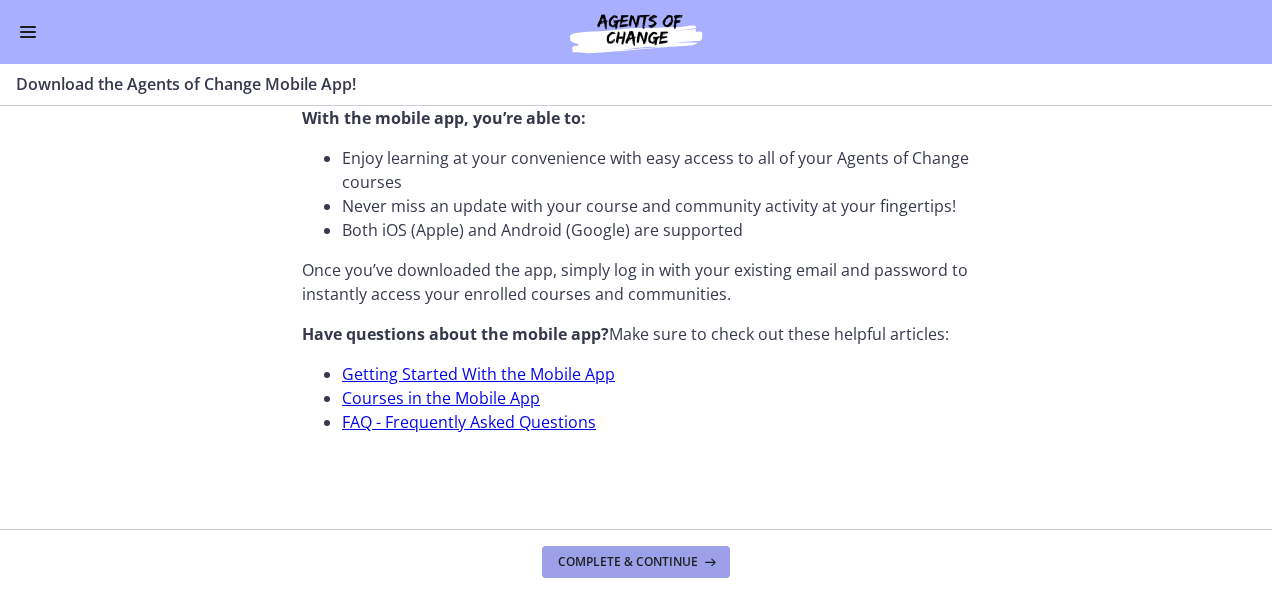 click on "Complete & continue" at bounding box center (628, 562) 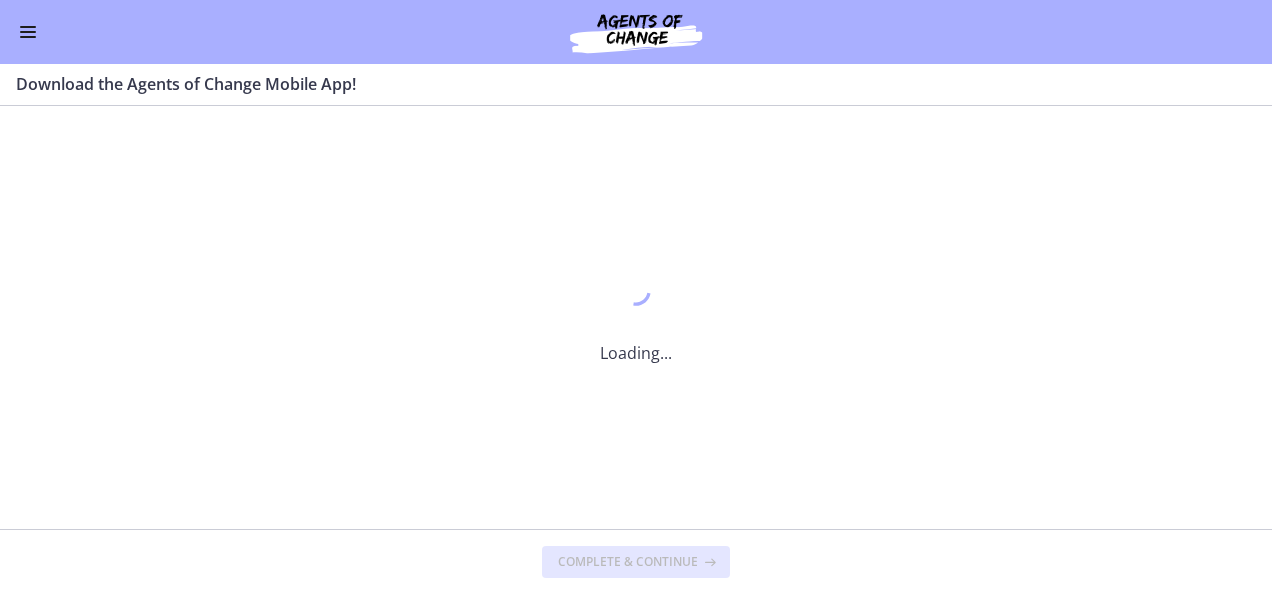 scroll, scrollTop: 0, scrollLeft: 0, axis: both 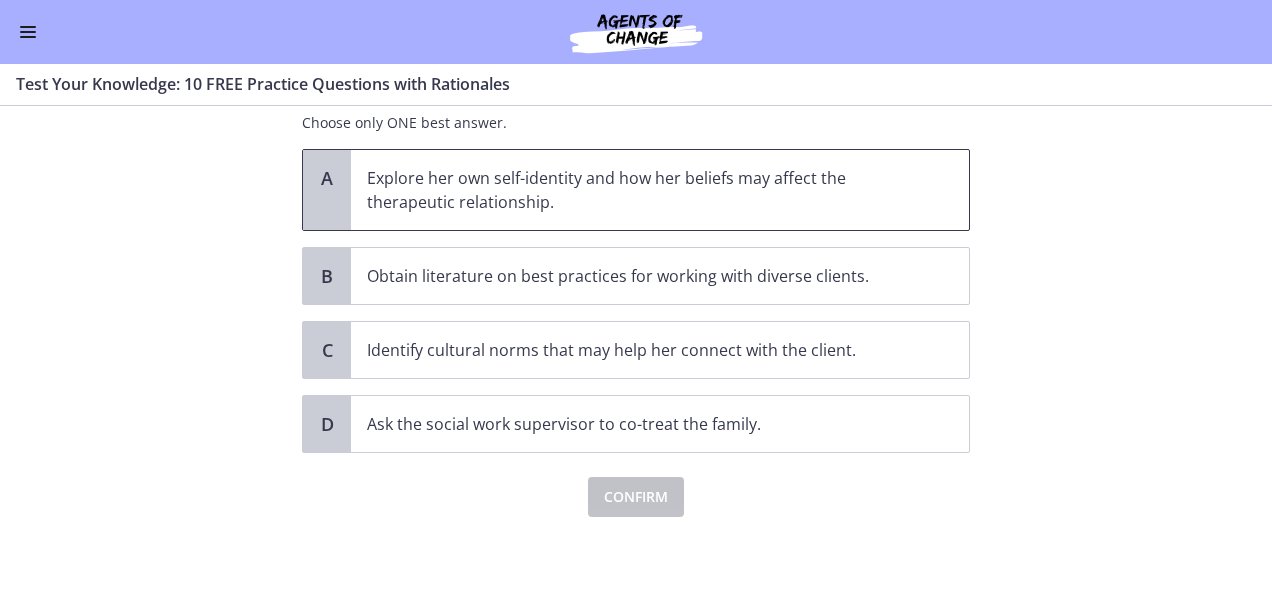 click on "Explore her own self-identity and how her beliefs may affect the therapeutic relationship." at bounding box center (640, 190) 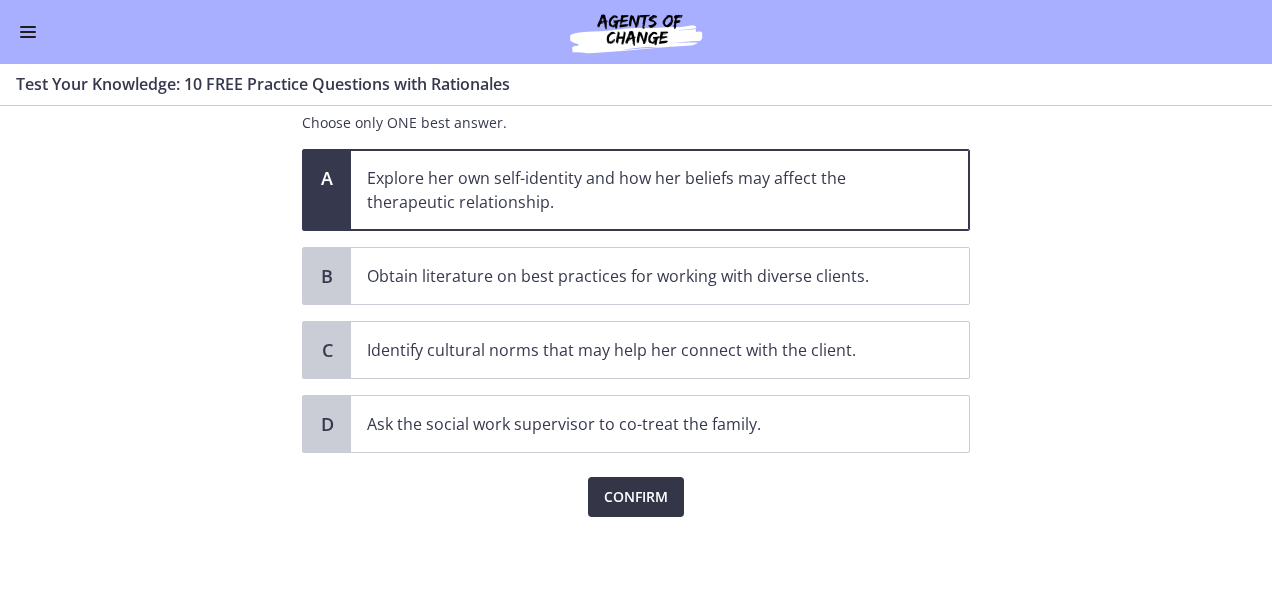 click on "Confirm" at bounding box center [636, 497] 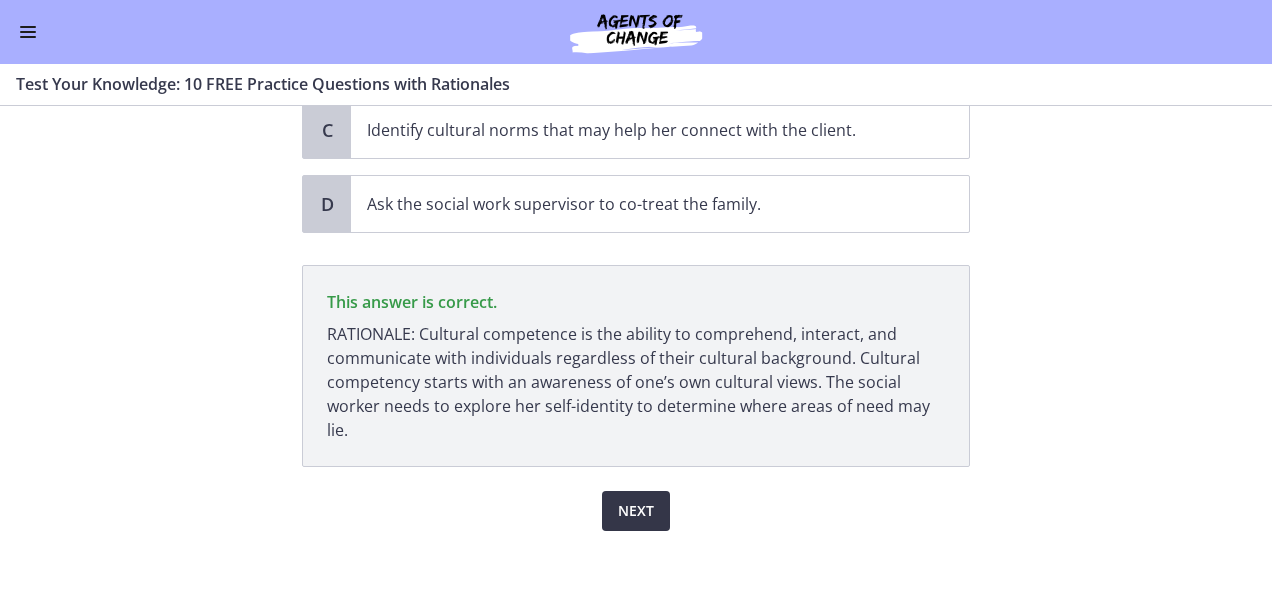 scroll, scrollTop: 496, scrollLeft: 0, axis: vertical 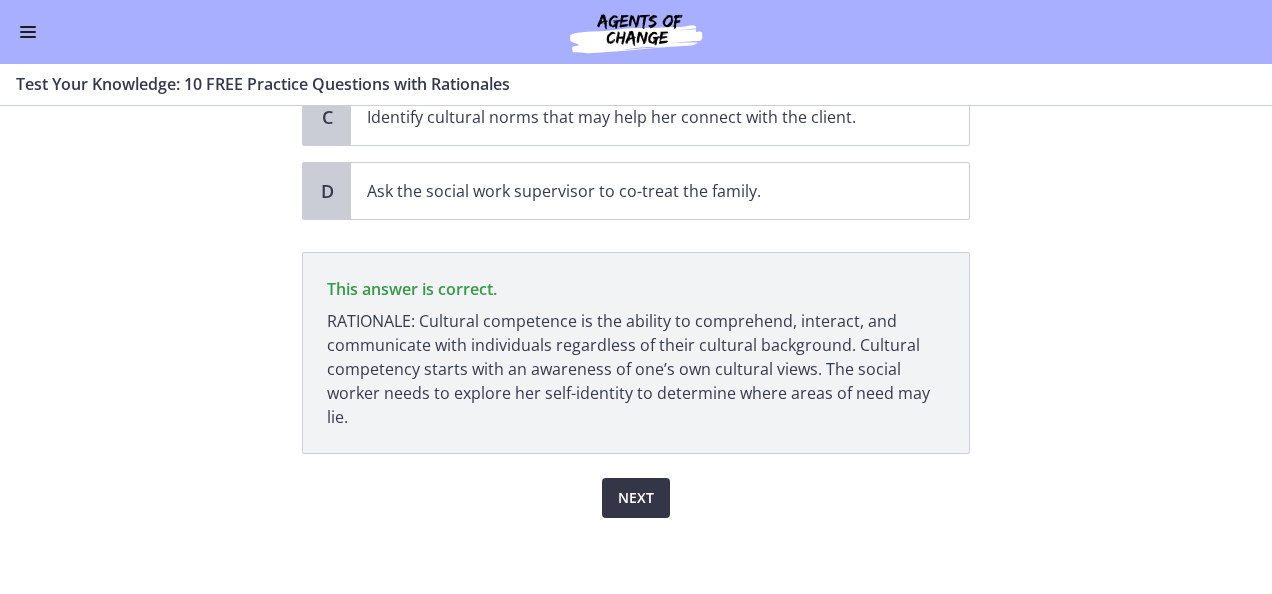click on "Next" at bounding box center (636, 498) 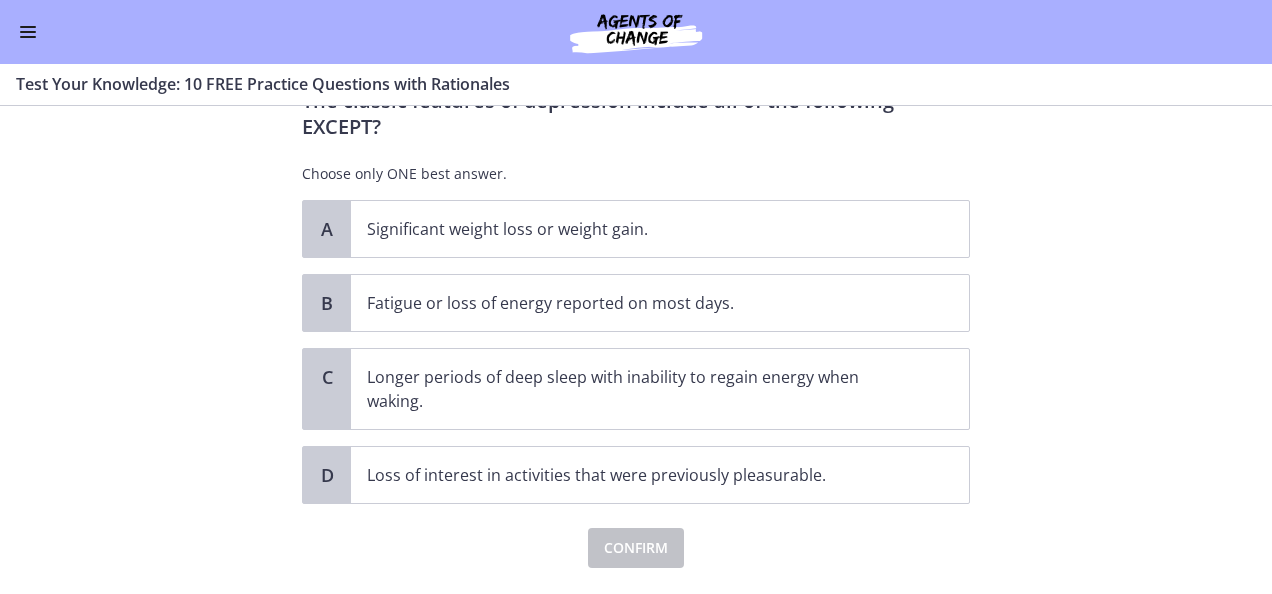scroll, scrollTop: 61, scrollLeft: 0, axis: vertical 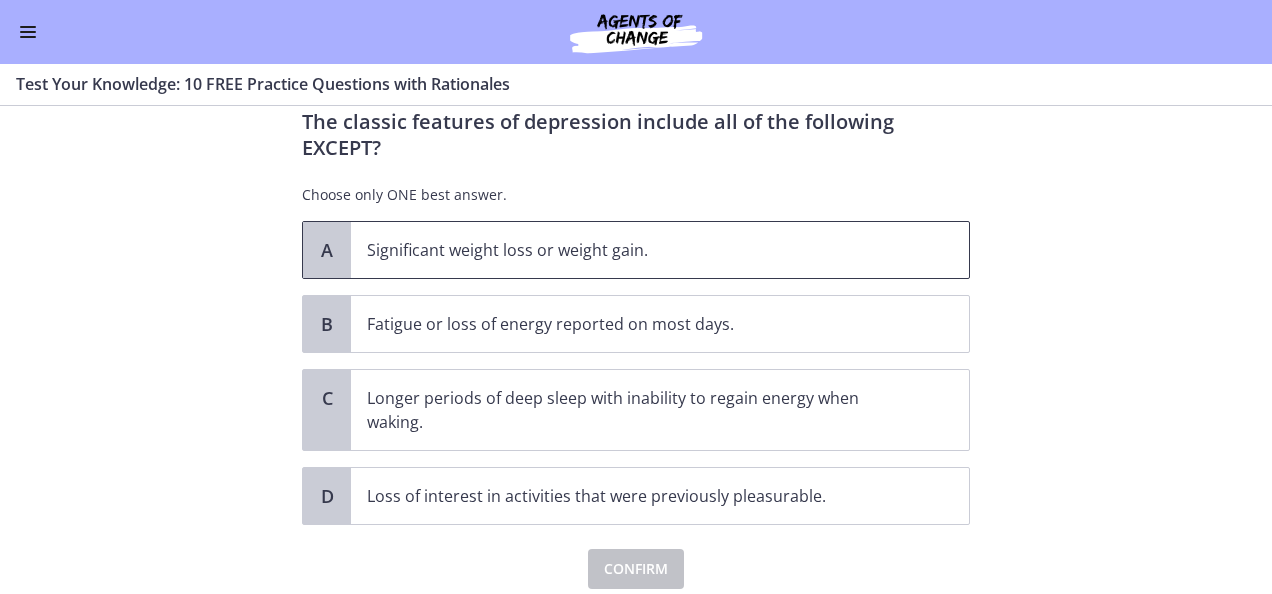 click on "Significant weight loss or weight gain." at bounding box center (640, 250) 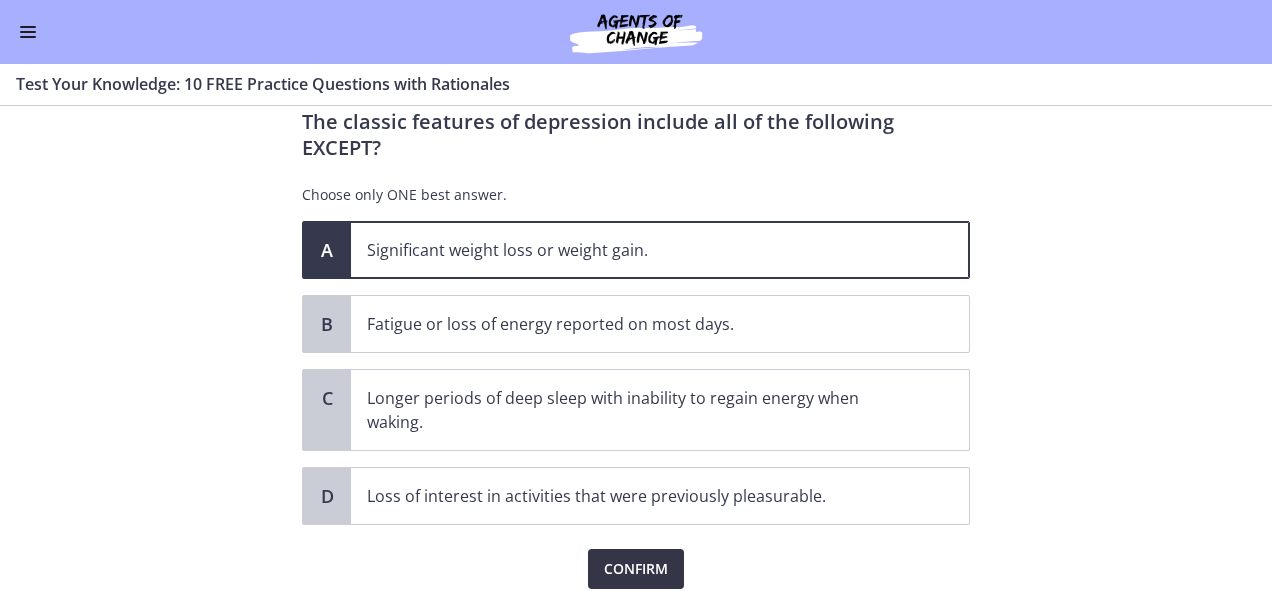 click on "Confirm" at bounding box center [636, 569] 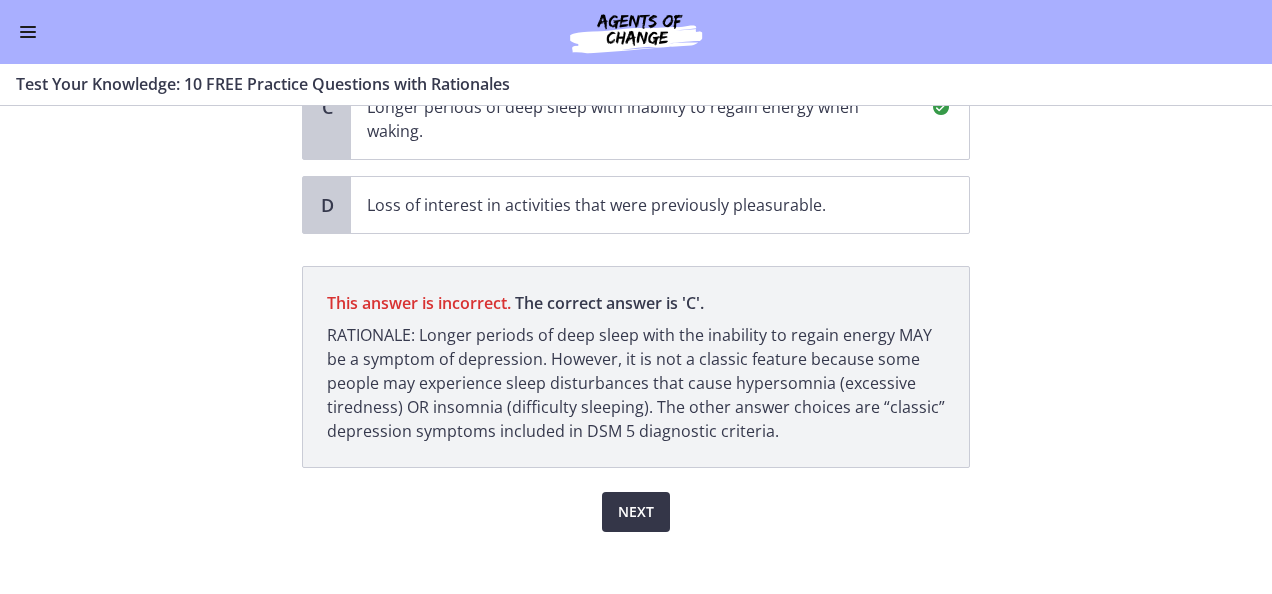 scroll, scrollTop: 366, scrollLeft: 0, axis: vertical 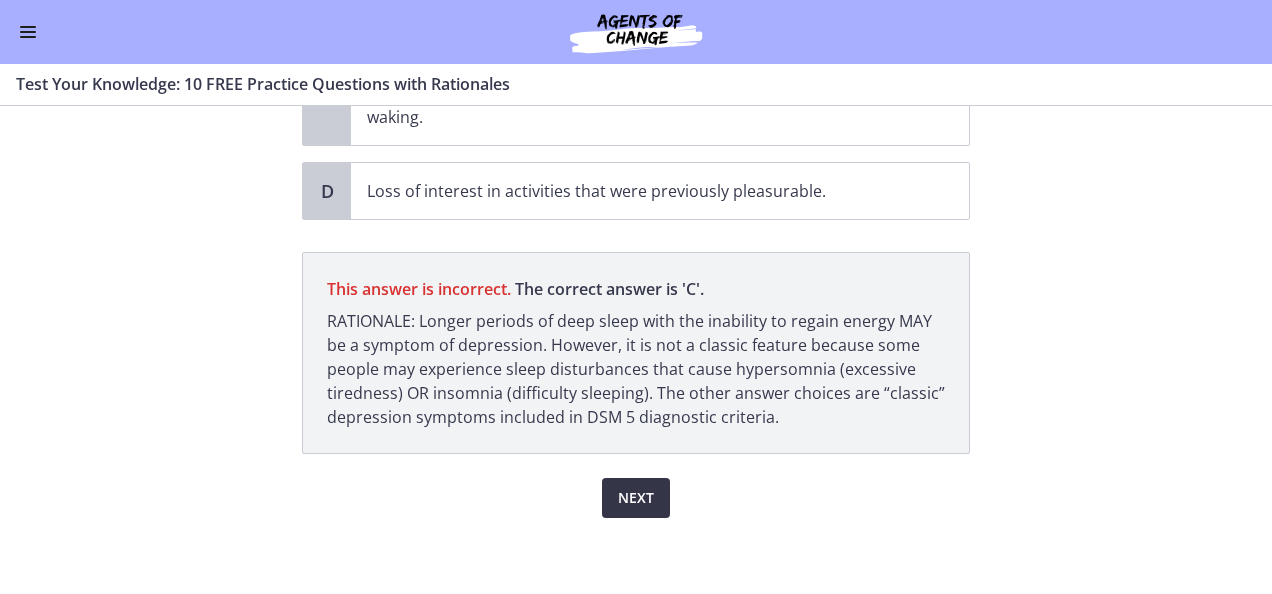 click on "Next" at bounding box center (636, 498) 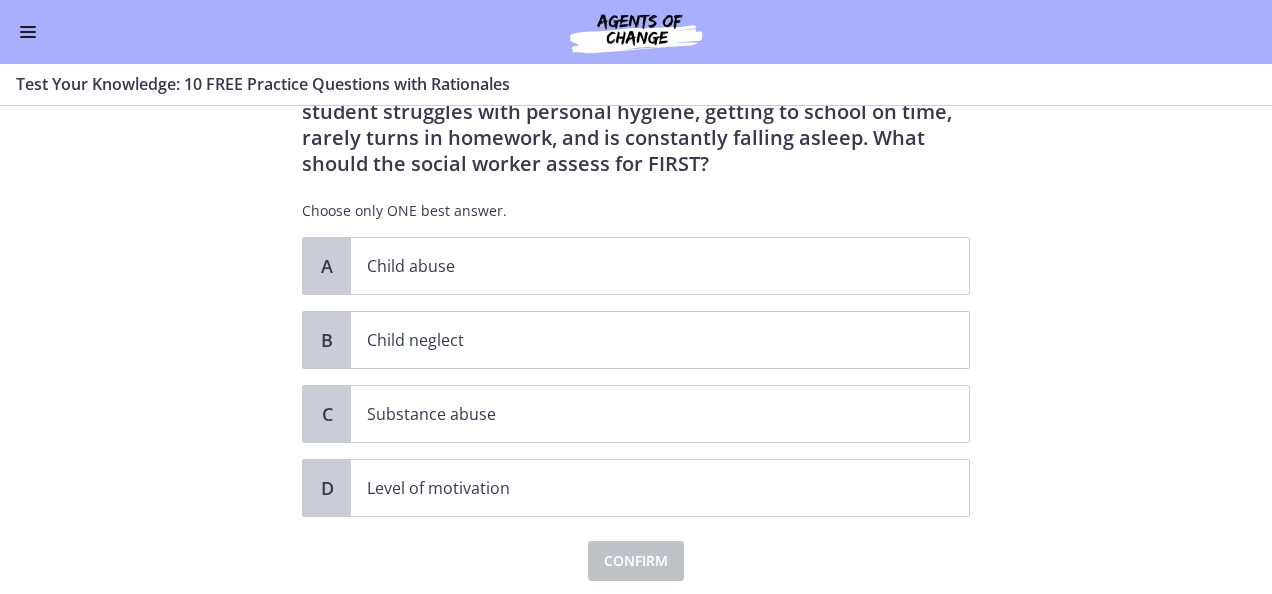 scroll, scrollTop: 99, scrollLeft: 0, axis: vertical 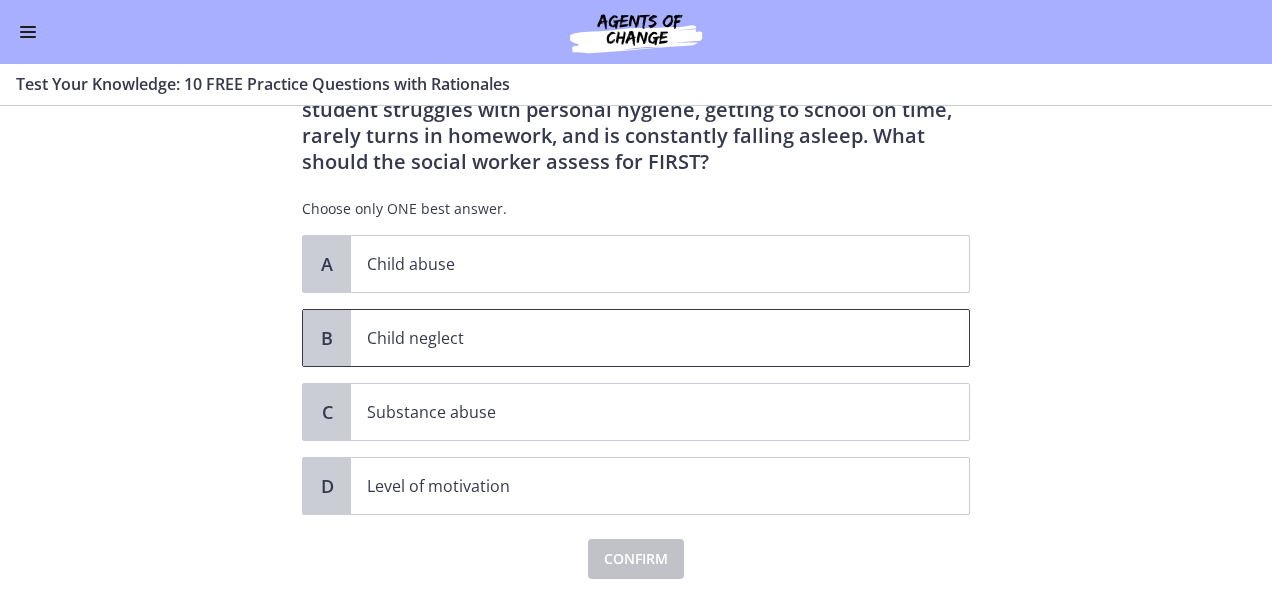 click on "Child neglect" at bounding box center [640, 338] 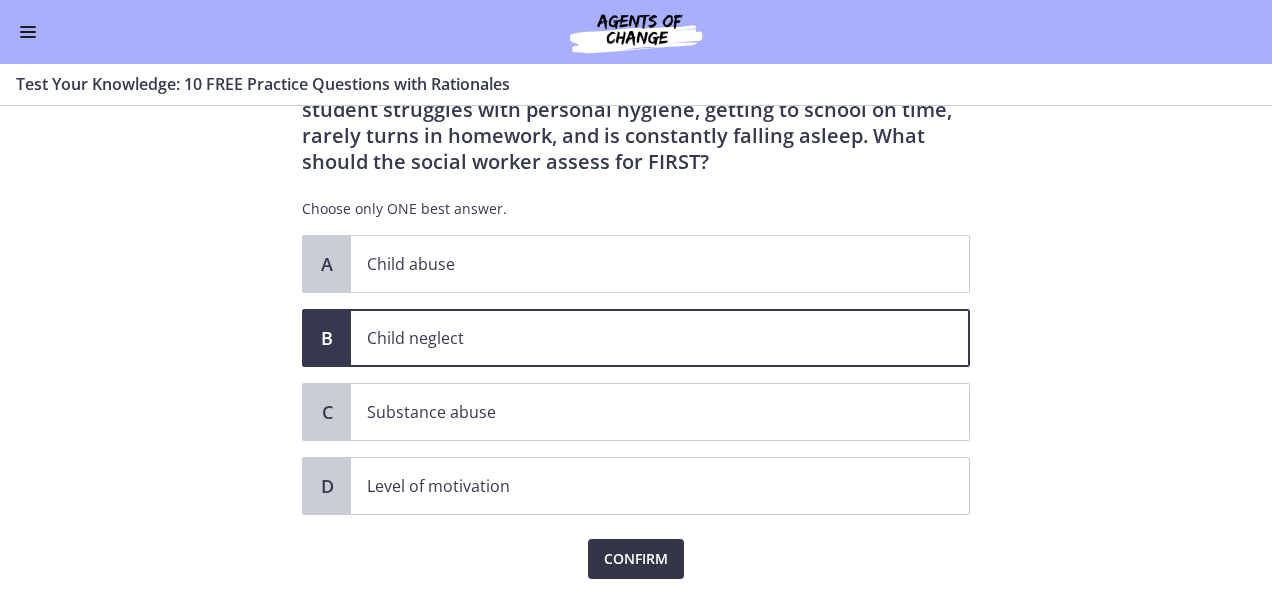 click on "Confirm" at bounding box center (636, 559) 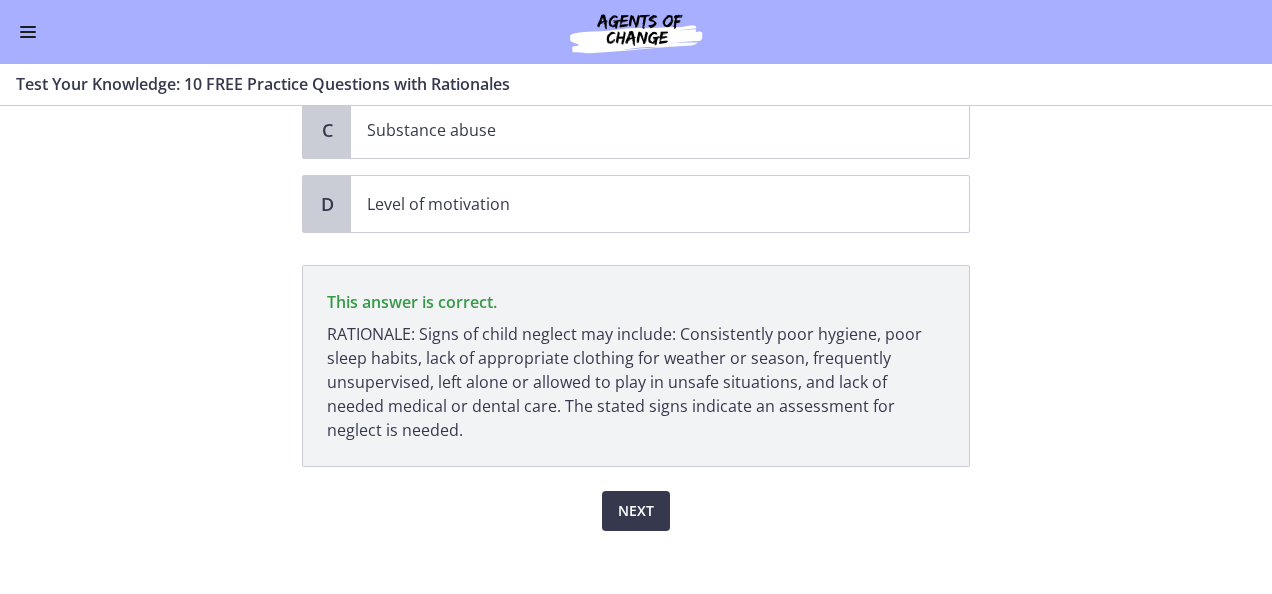 scroll, scrollTop: 394, scrollLeft: 0, axis: vertical 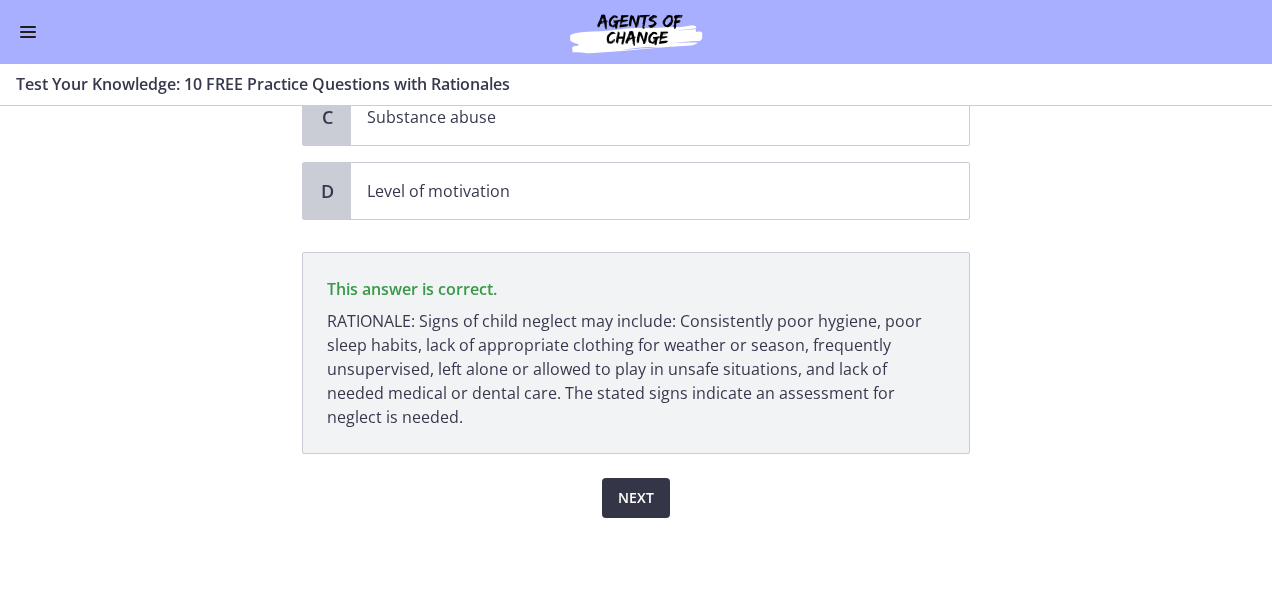 click on "Next" at bounding box center [636, 498] 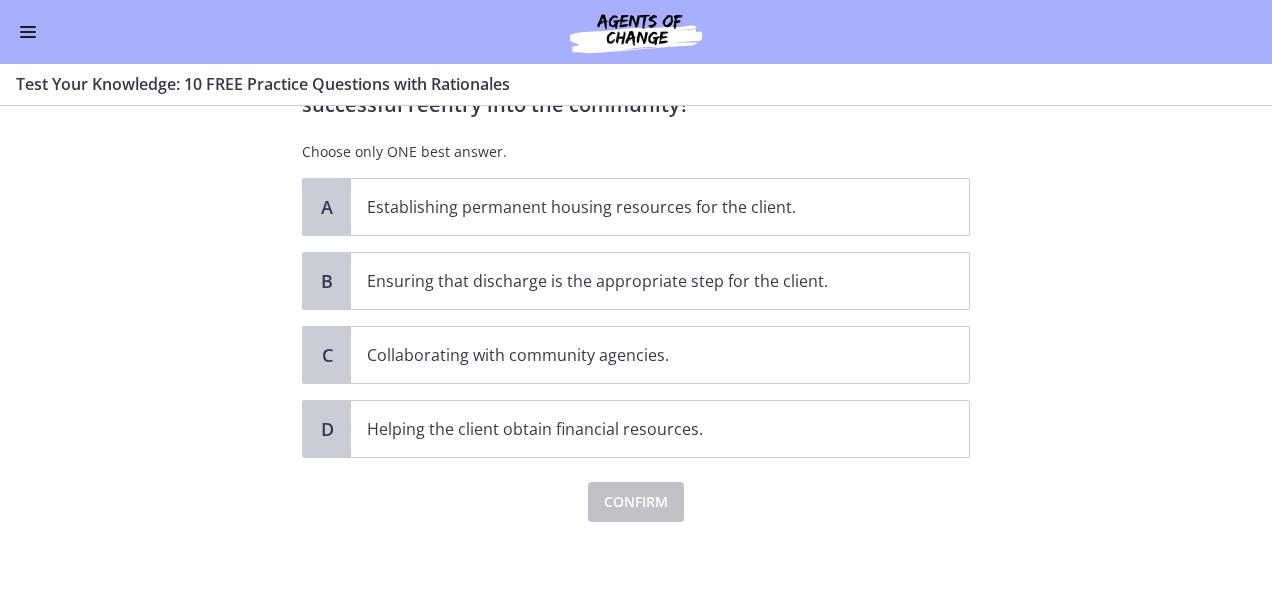 scroll, scrollTop: 159, scrollLeft: 0, axis: vertical 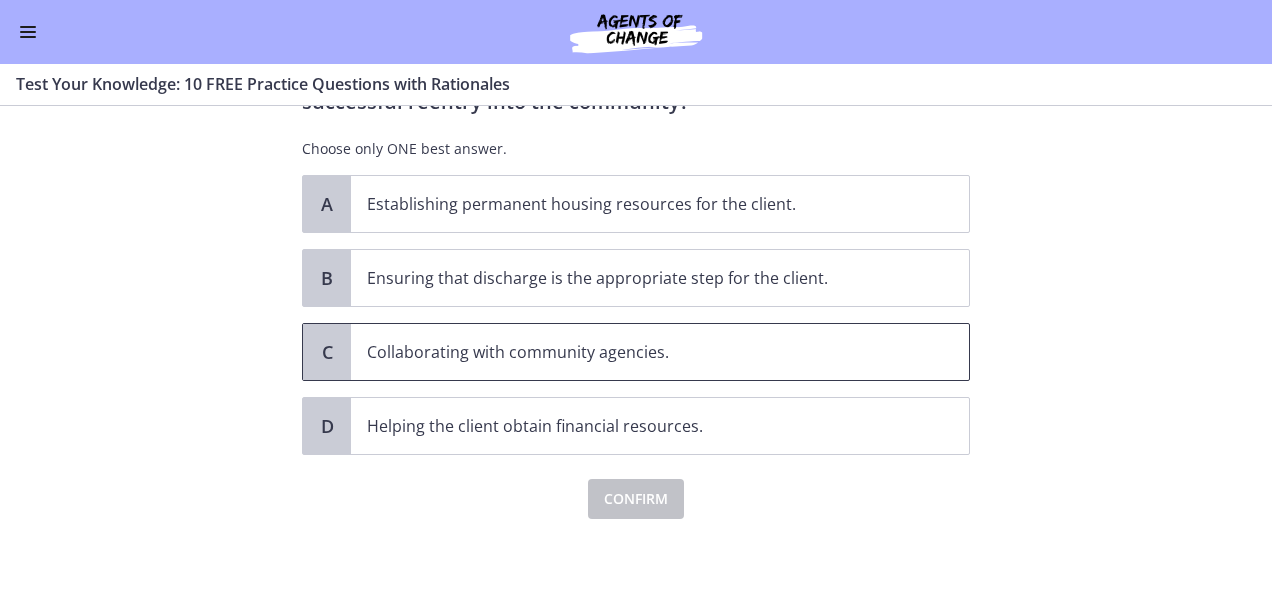 click on "Collaborating with community agencies." at bounding box center (640, 352) 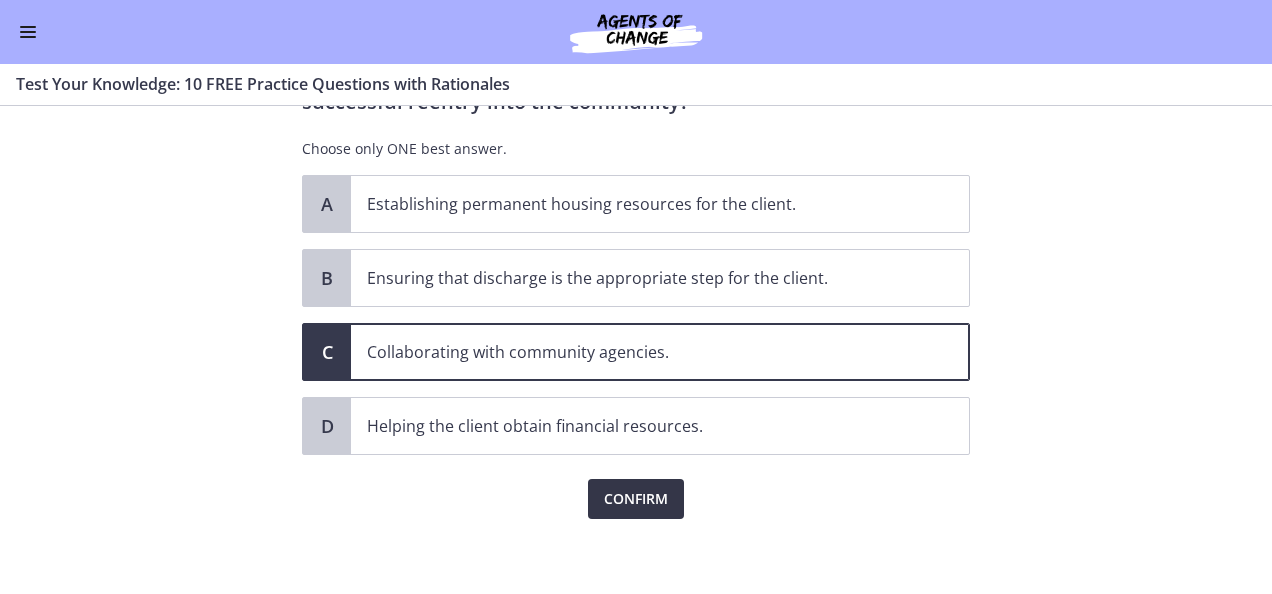 click on "Confirm" at bounding box center (636, 499) 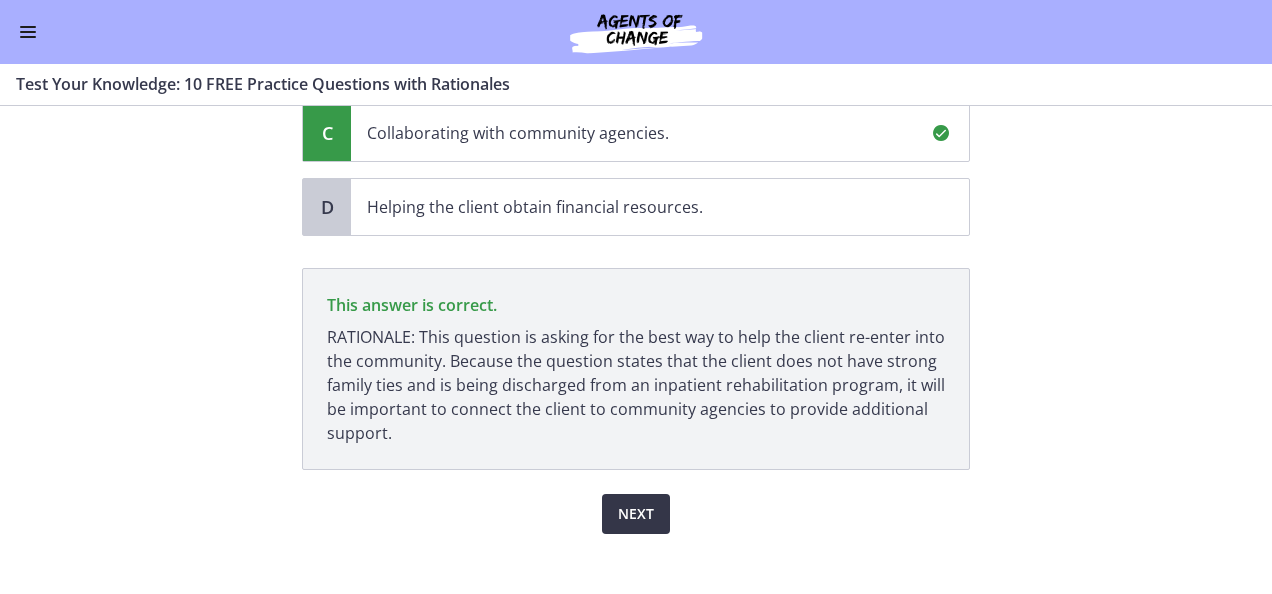 scroll, scrollTop: 394, scrollLeft: 0, axis: vertical 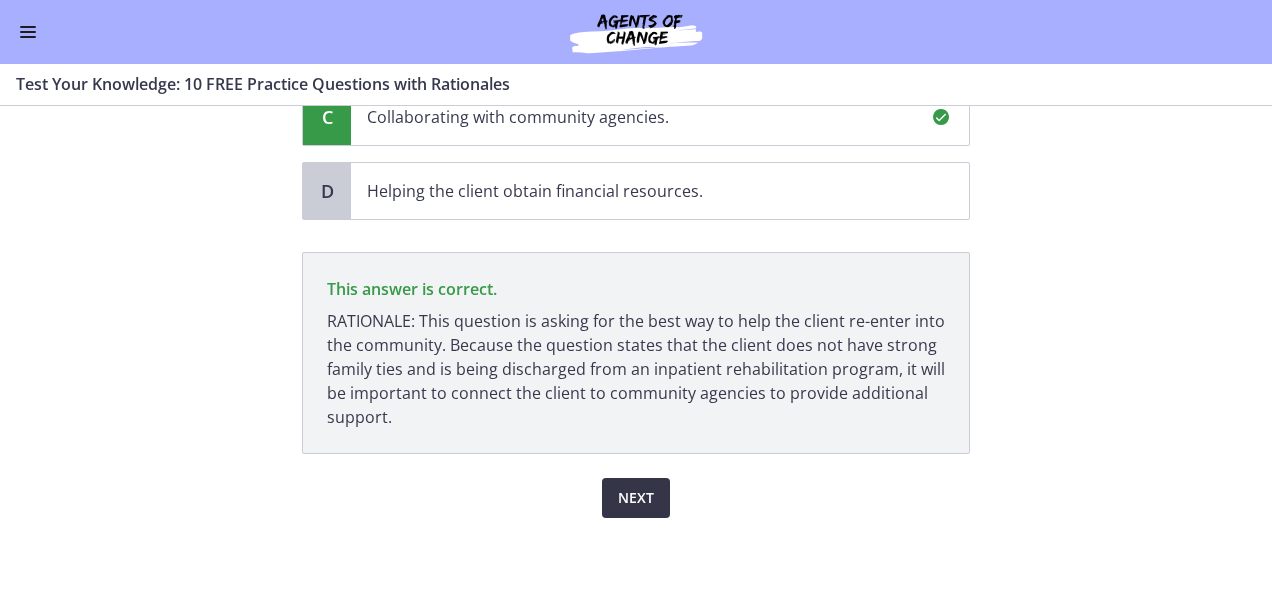 click on "Next" at bounding box center (636, 498) 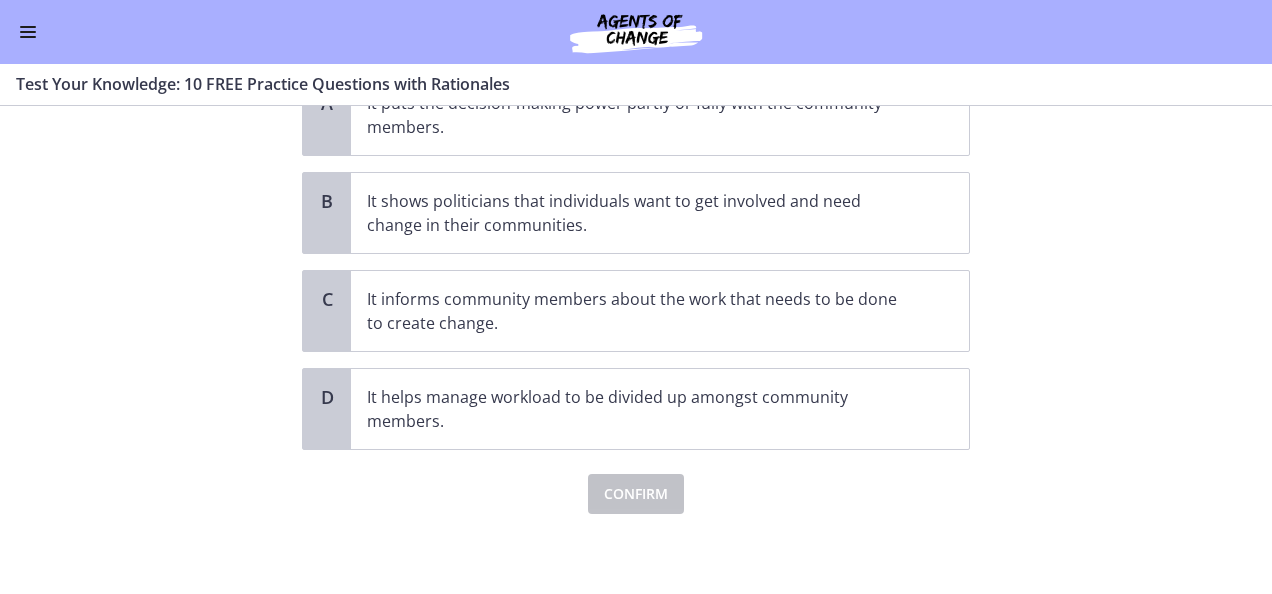 scroll, scrollTop: 0, scrollLeft: 0, axis: both 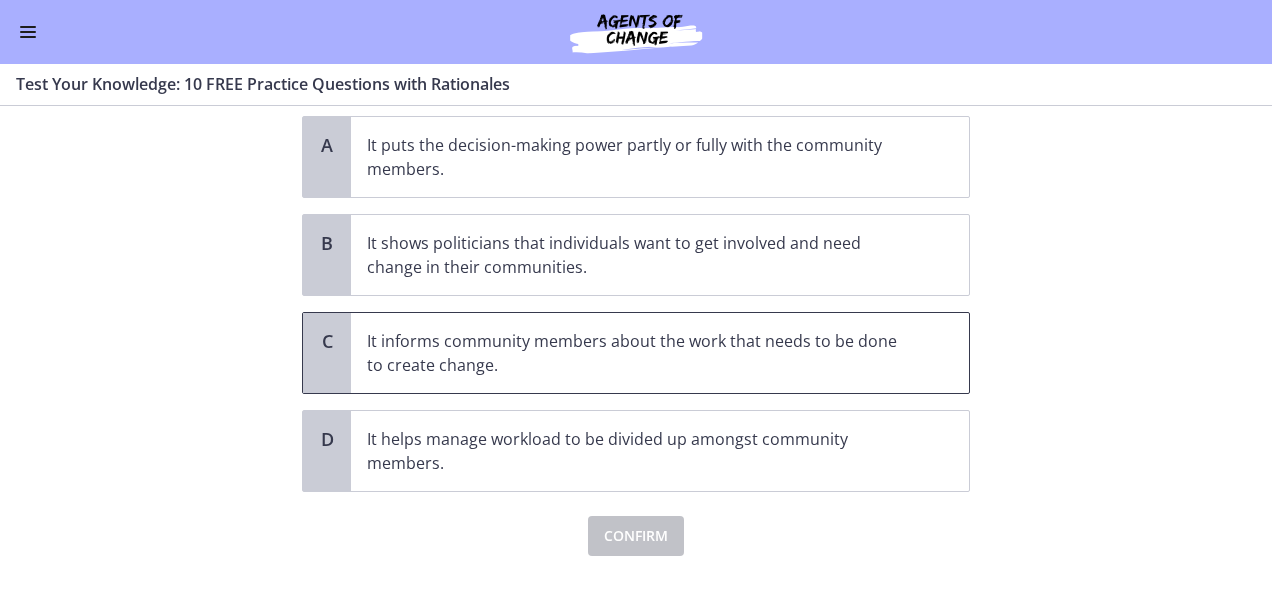 click on "It informs community members about the work that needs to be done to create change." at bounding box center (660, 353) 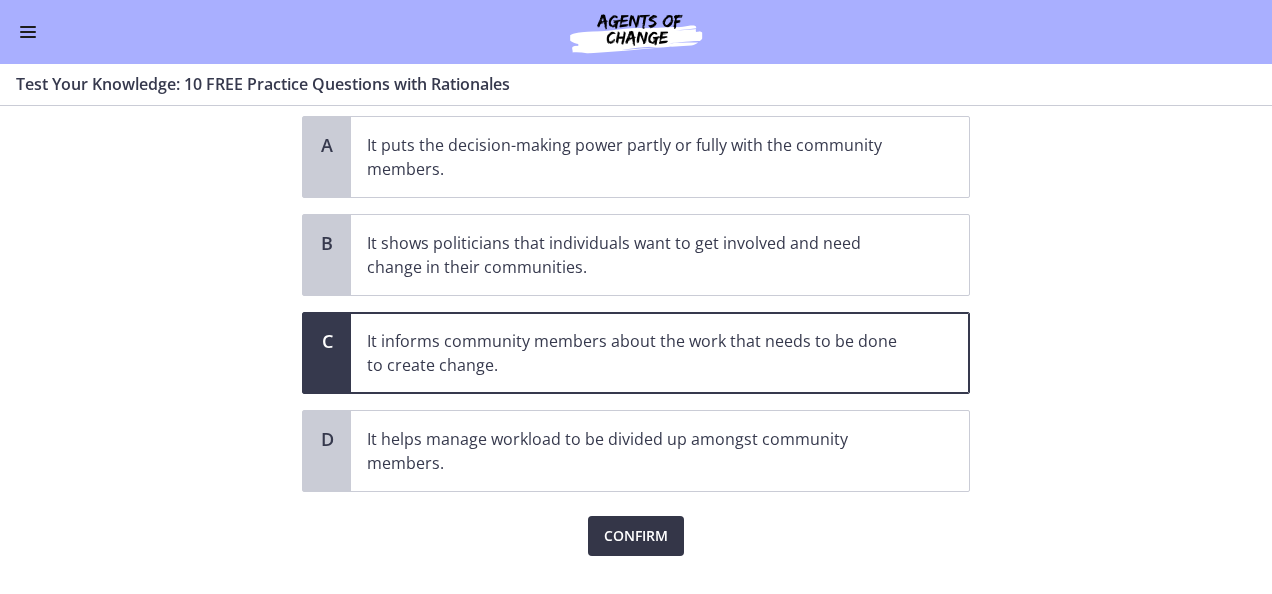 click on "Confirm" at bounding box center [636, 536] 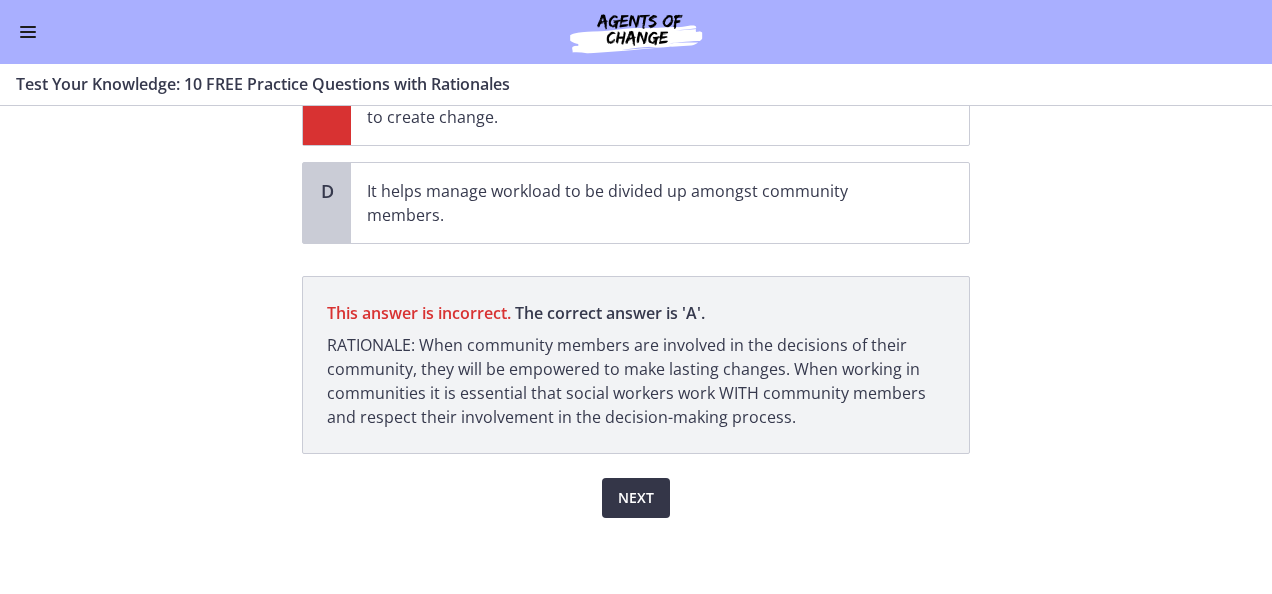 scroll, scrollTop: 414, scrollLeft: 0, axis: vertical 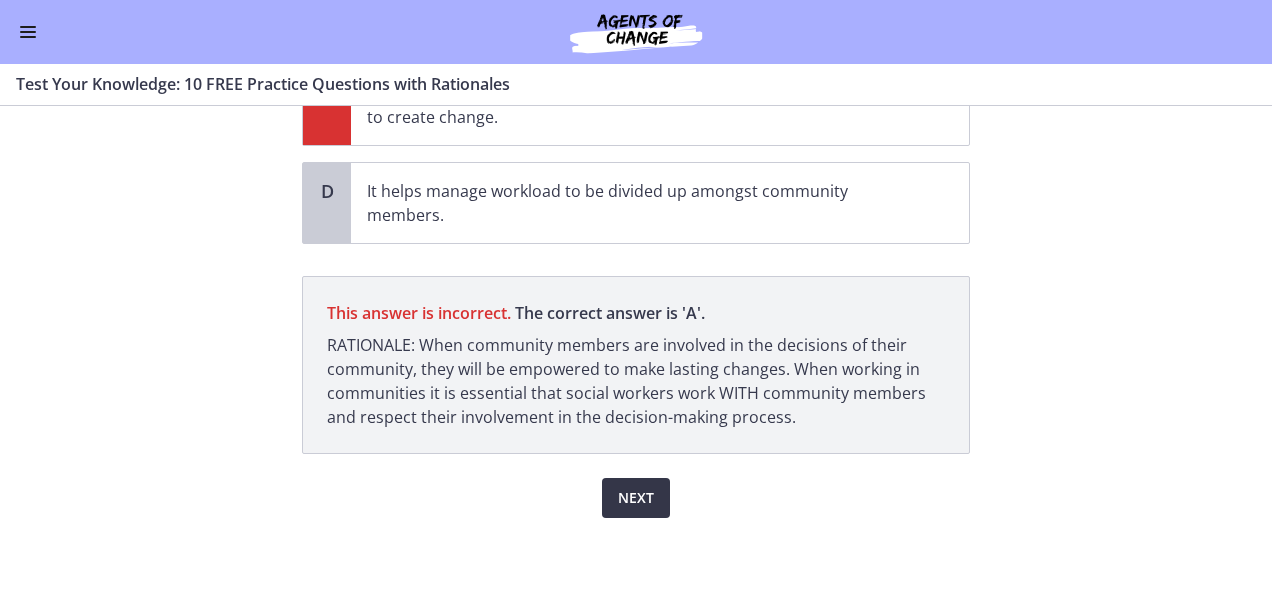 click on "Next" at bounding box center (636, 498) 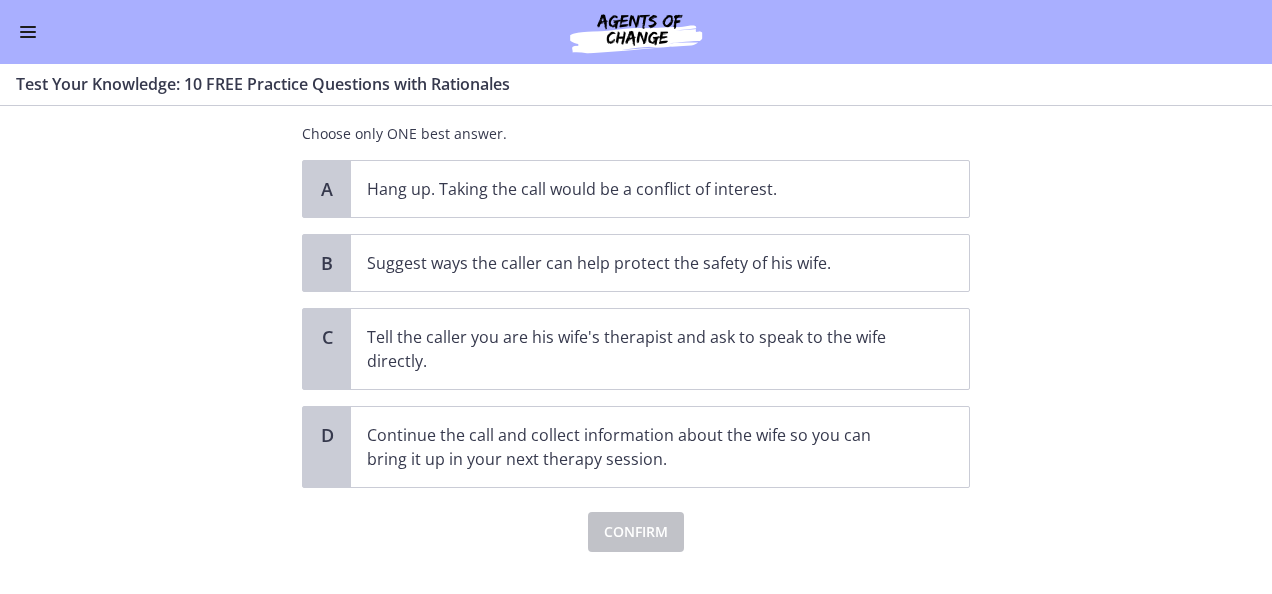 scroll, scrollTop: 227, scrollLeft: 0, axis: vertical 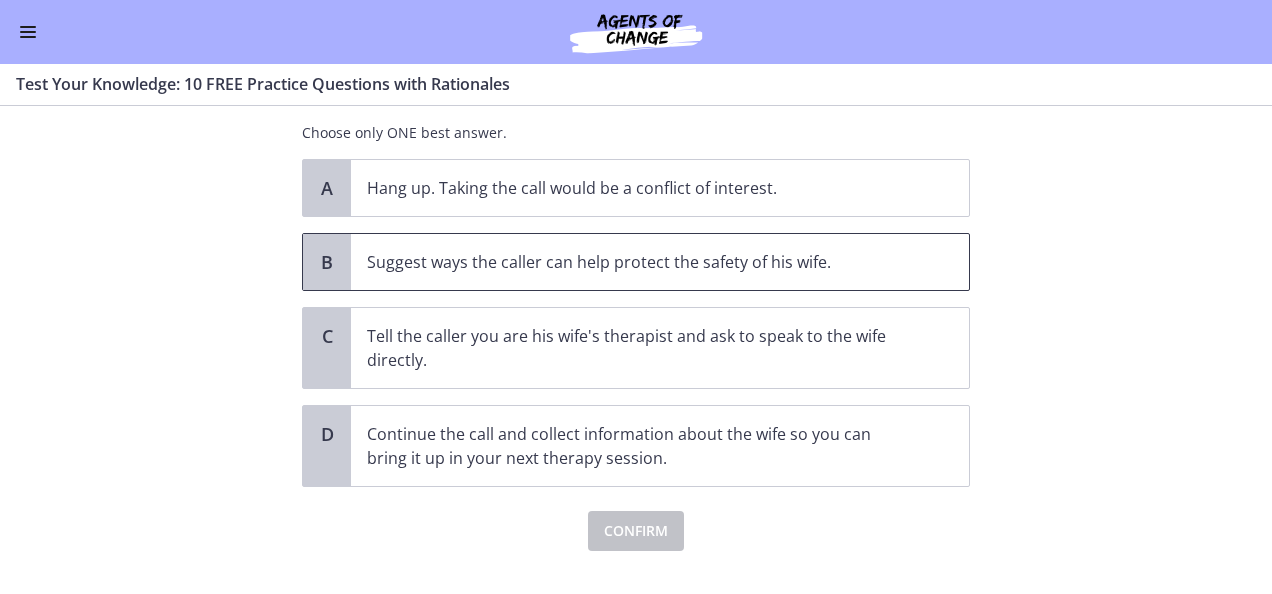 click on "Suggest ways the caller can help protect the safety of his wife." at bounding box center (640, 262) 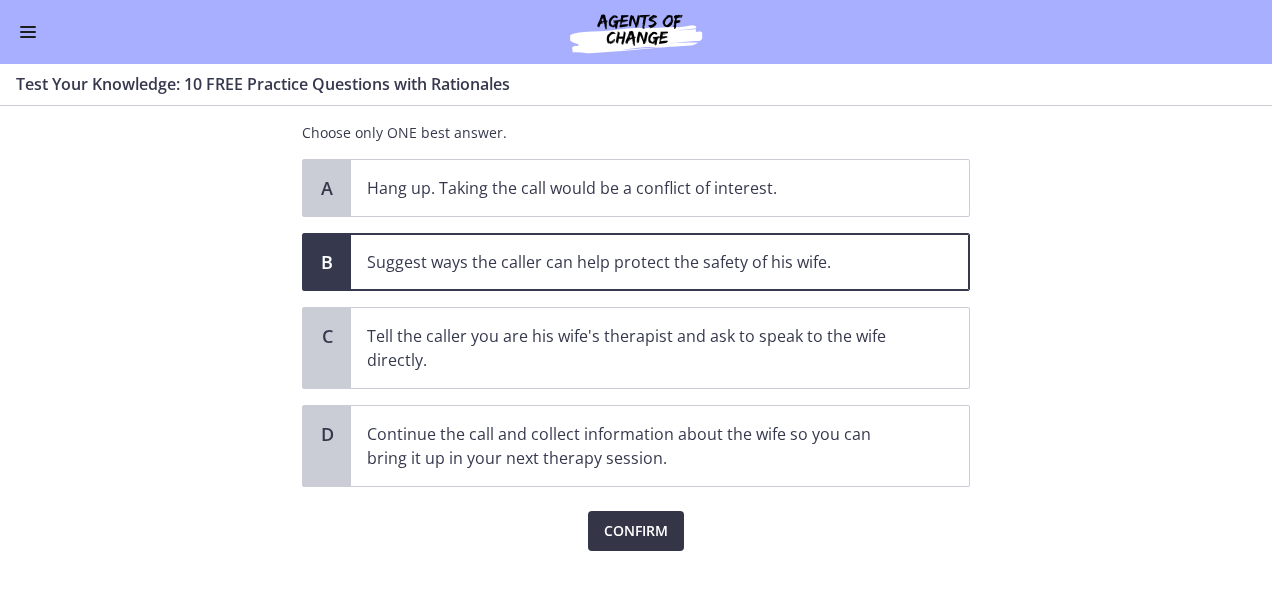 click on "Confirm" at bounding box center (636, 531) 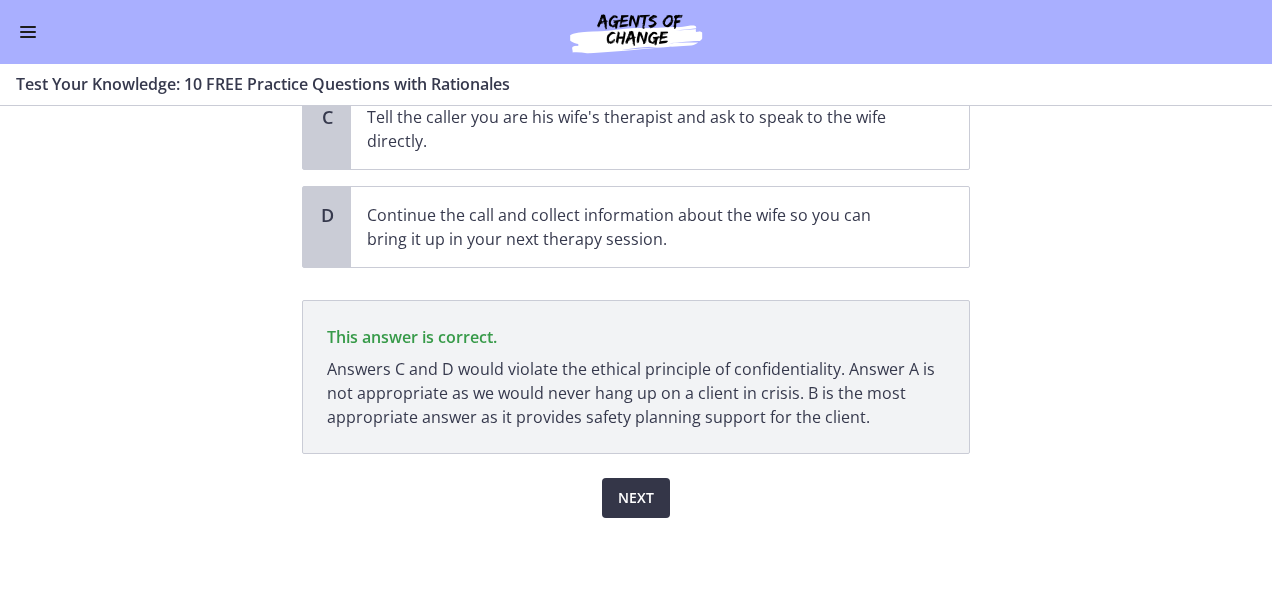 scroll, scrollTop: 446, scrollLeft: 0, axis: vertical 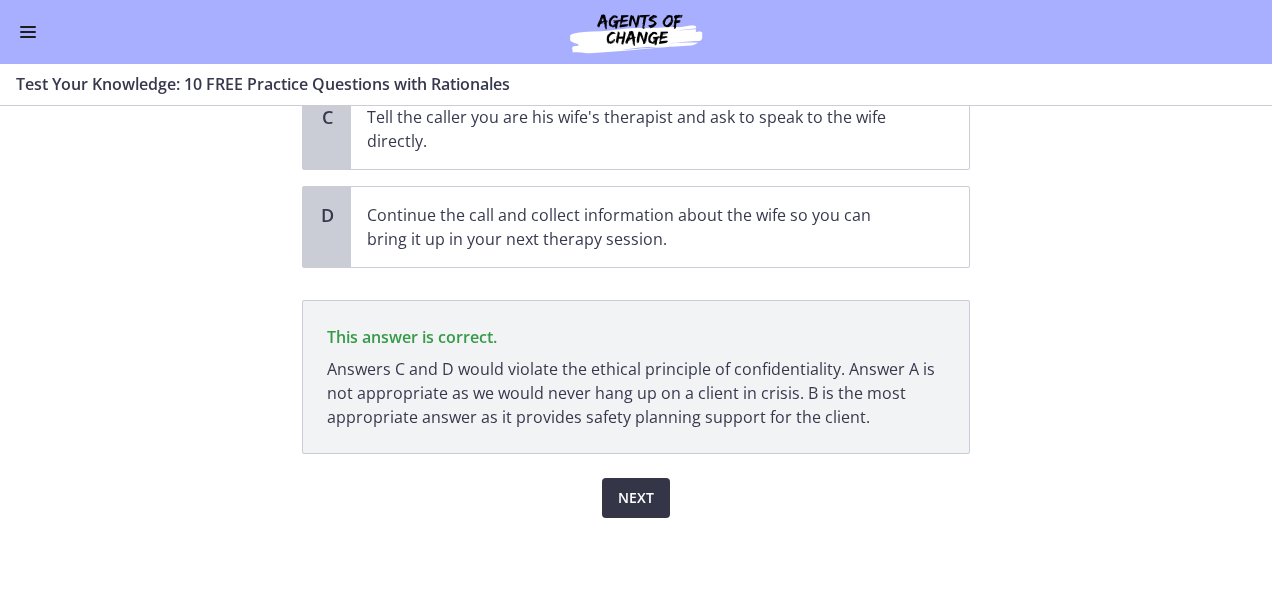click on "Next" at bounding box center [636, 498] 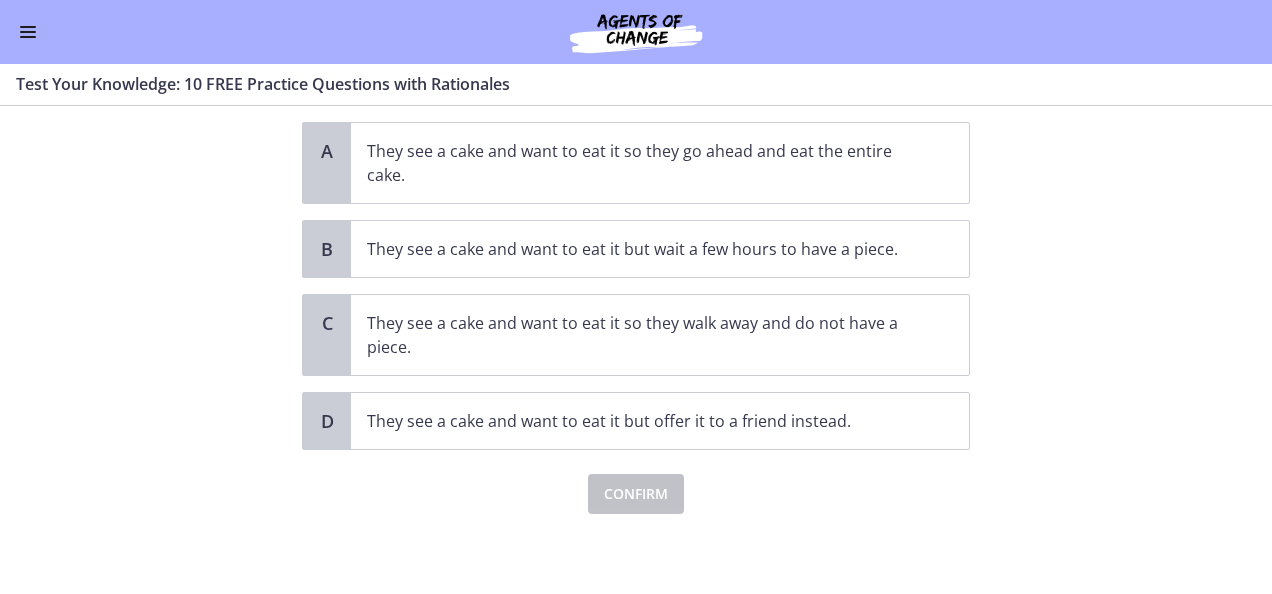 scroll, scrollTop: 0, scrollLeft: 0, axis: both 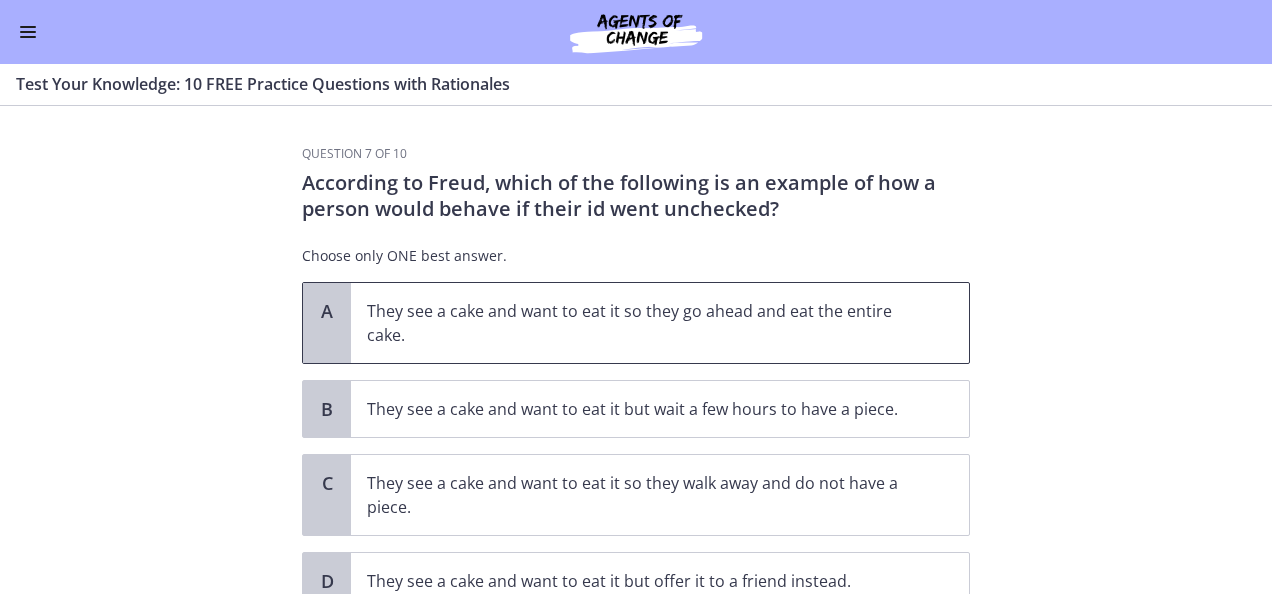 click on "They see a cake and want to eat it so they go ahead and eat the entire cake." at bounding box center (640, 323) 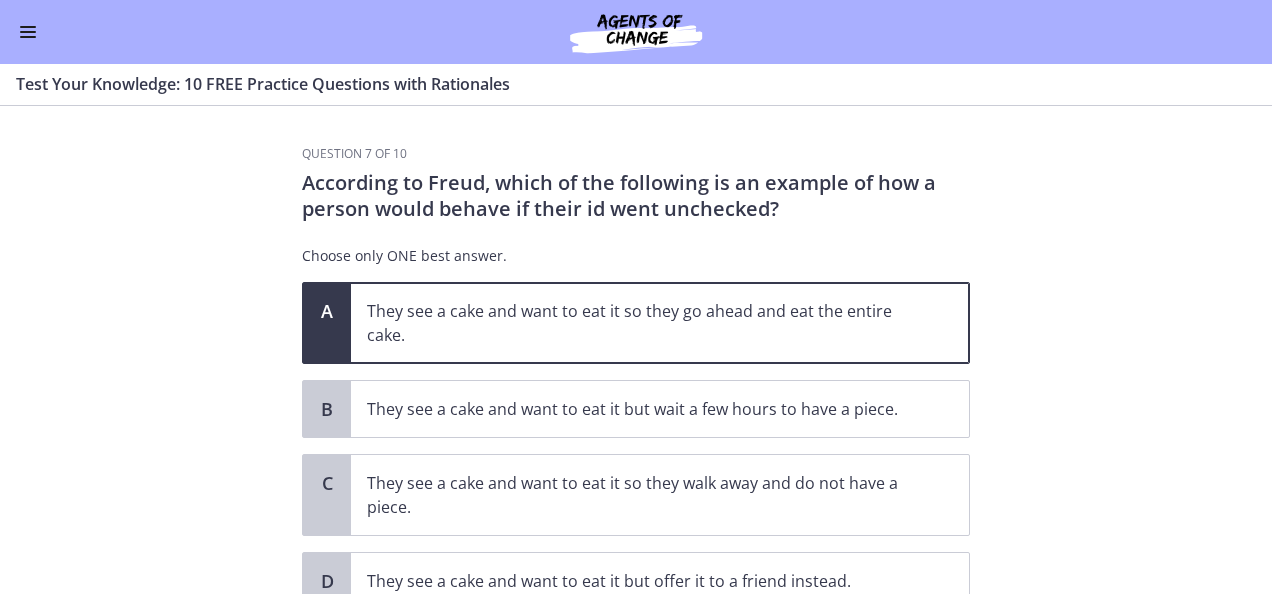 scroll, scrollTop: 157, scrollLeft: 0, axis: vertical 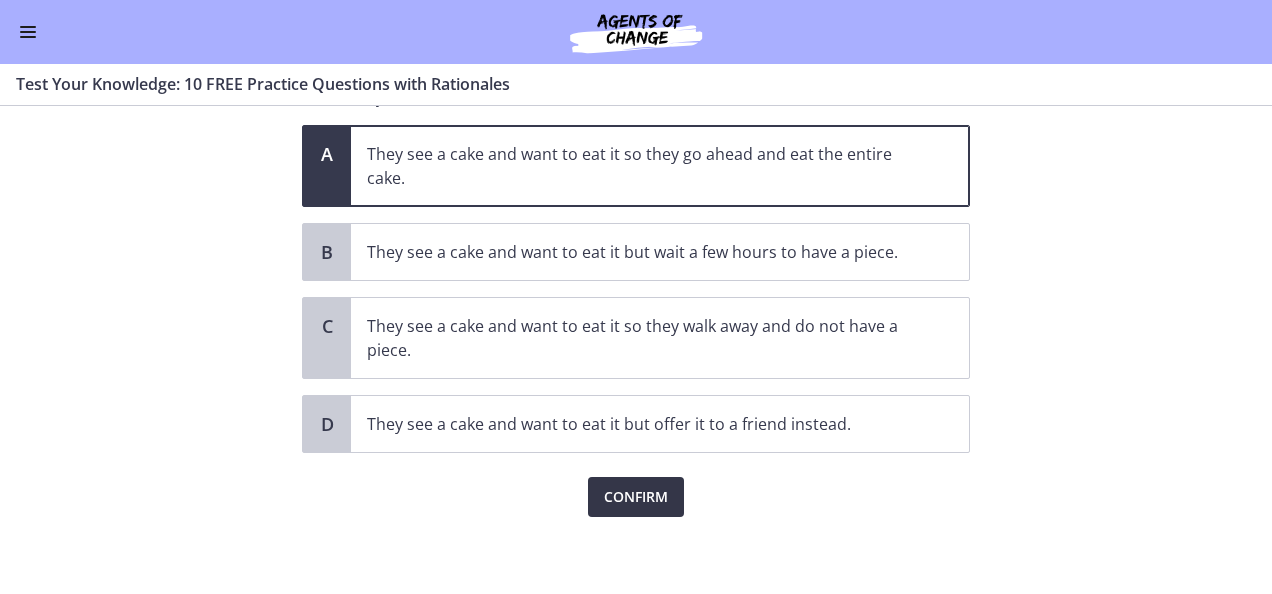 click on "Confirm" at bounding box center [636, 497] 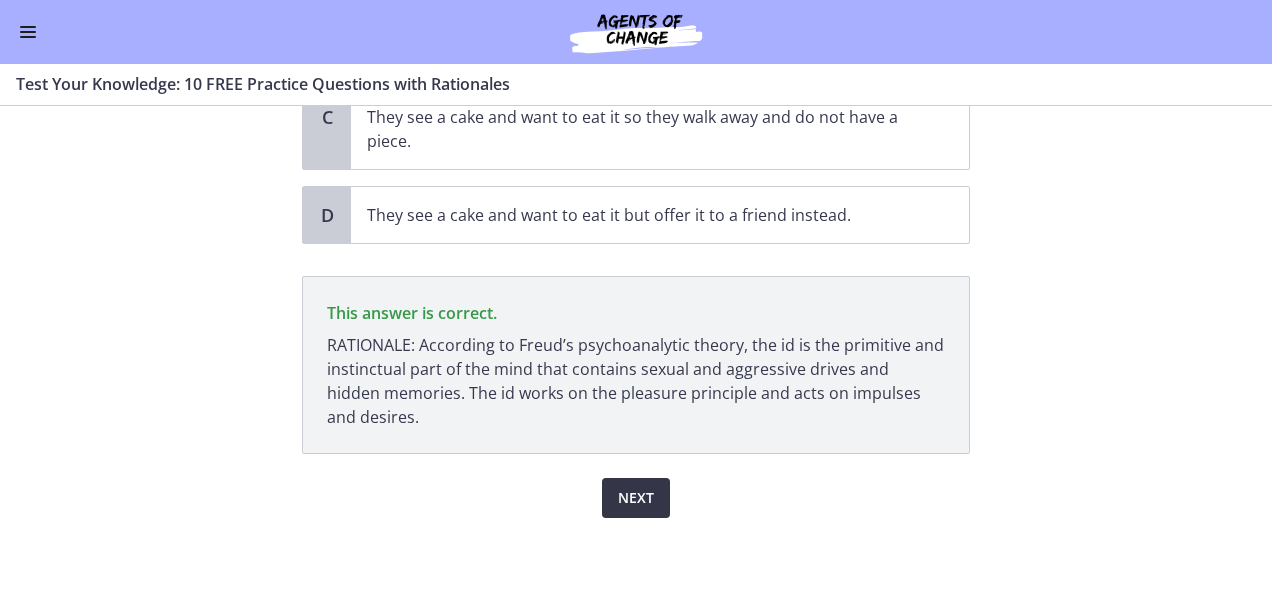 scroll, scrollTop: 366, scrollLeft: 0, axis: vertical 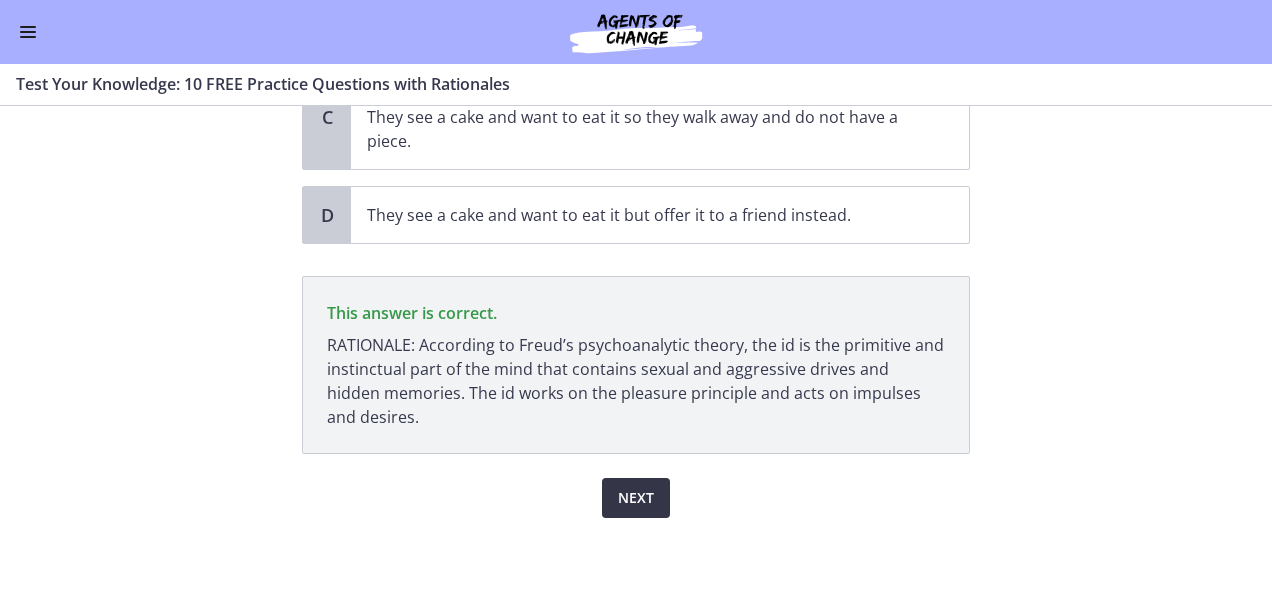 click on "Next" at bounding box center (636, 498) 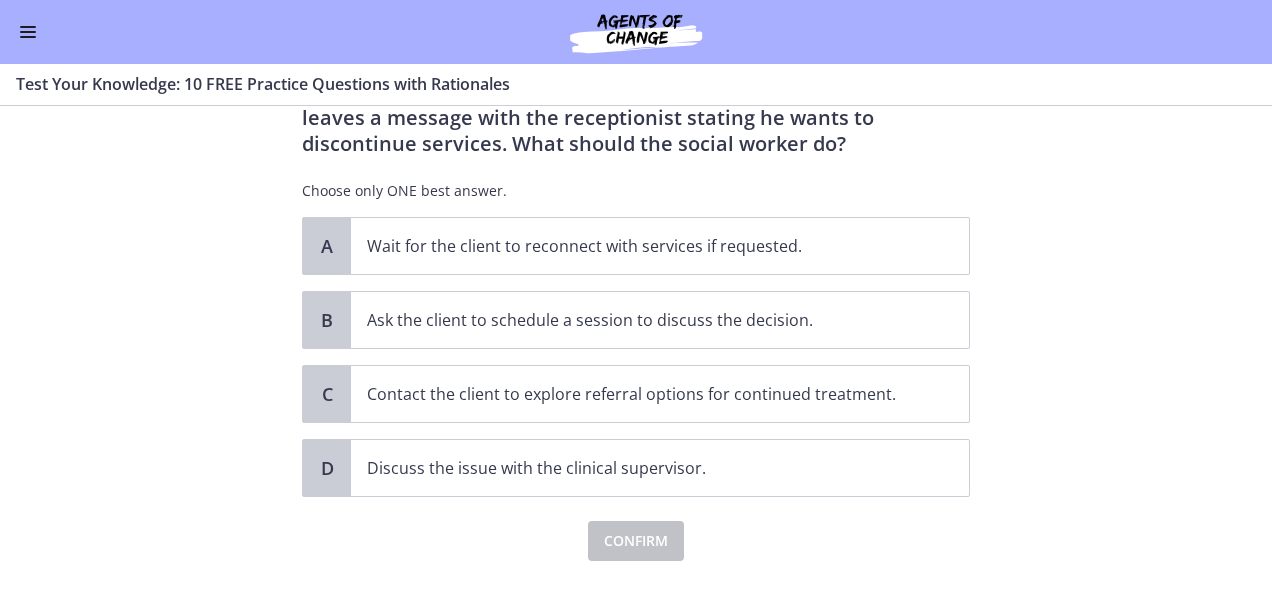 scroll, scrollTop: 150, scrollLeft: 0, axis: vertical 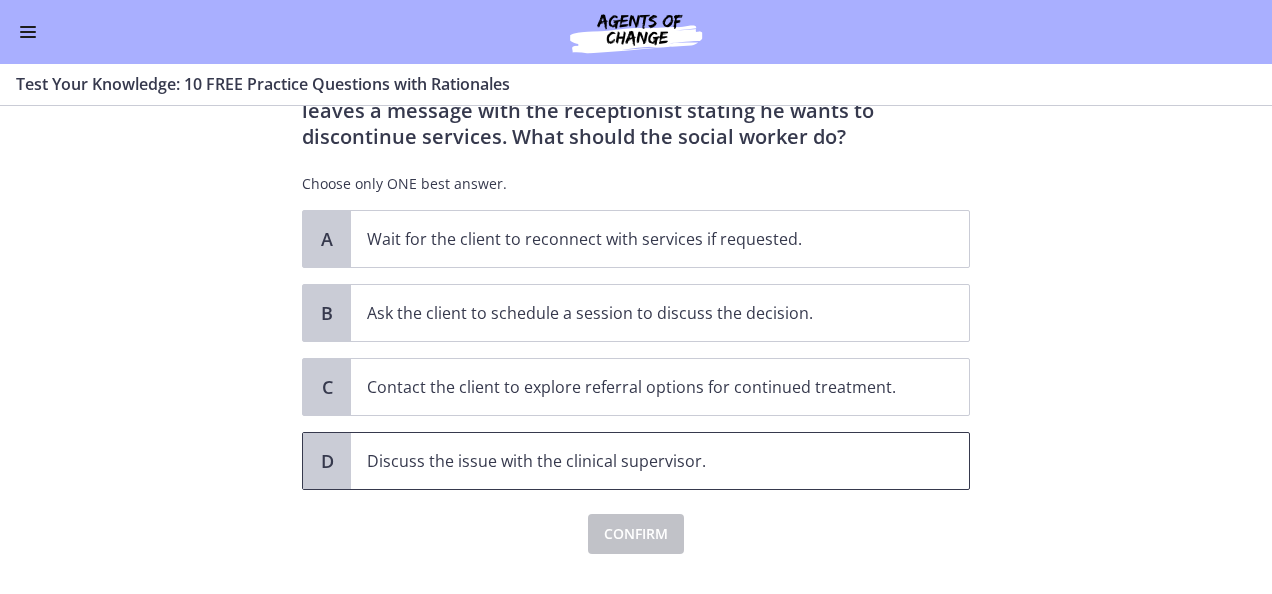 click on "Discuss the issue with the clinical supervisor." at bounding box center (640, 461) 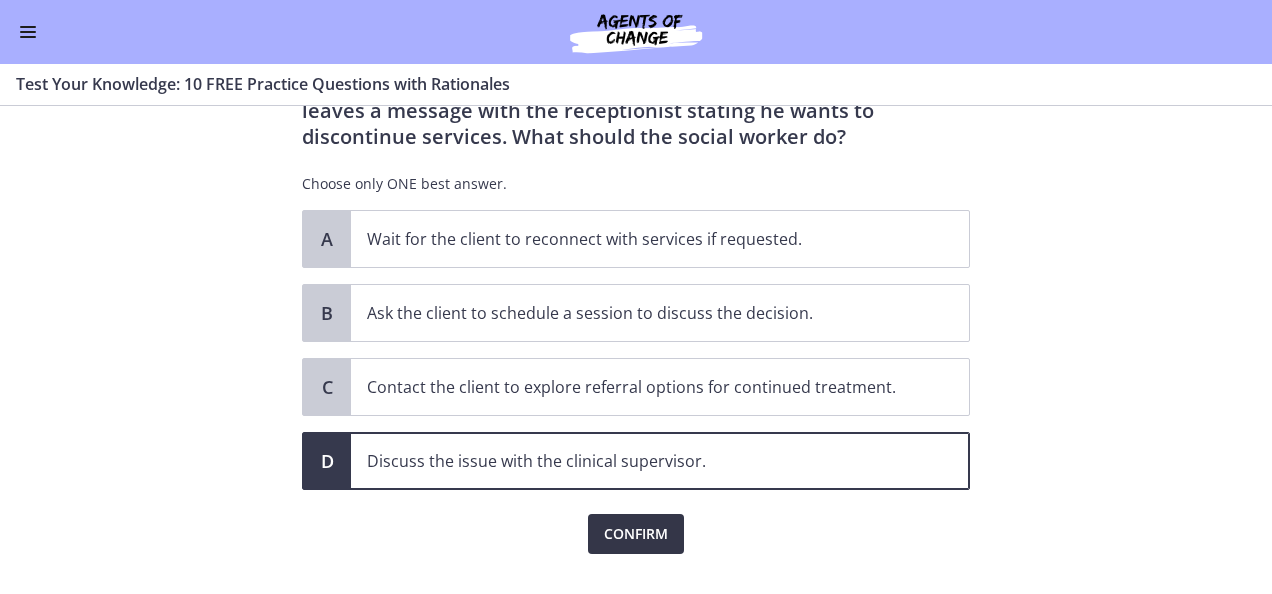 click on "Confirm" at bounding box center [636, 534] 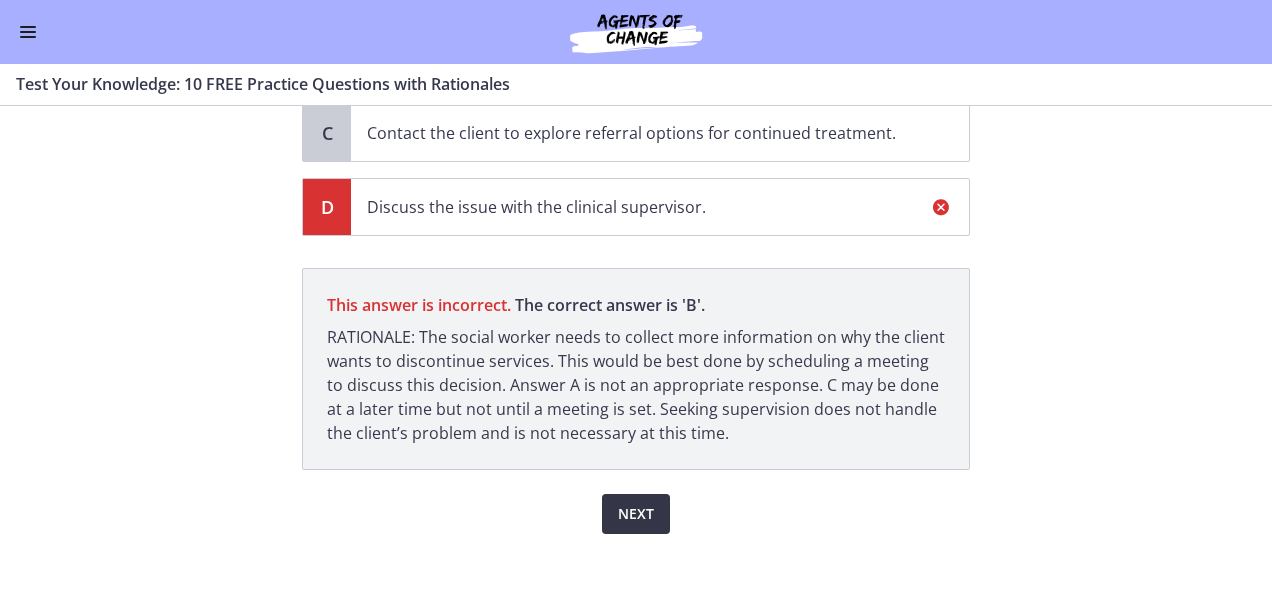 scroll, scrollTop: 420, scrollLeft: 0, axis: vertical 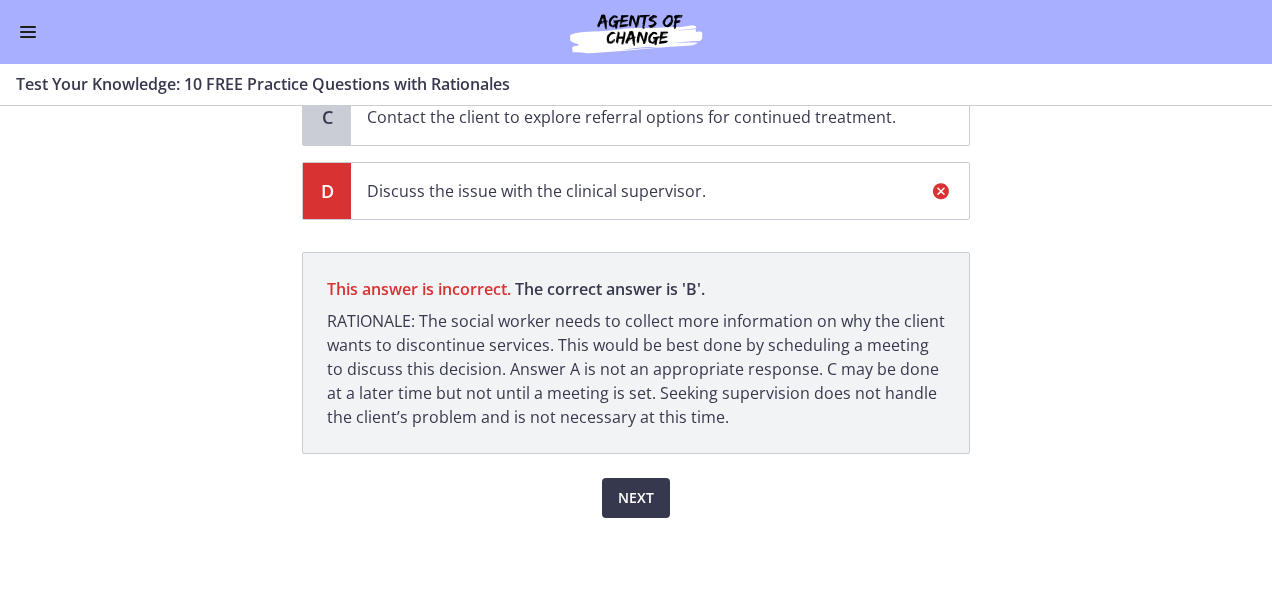 click on "Next" at bounding box center [636, 486] 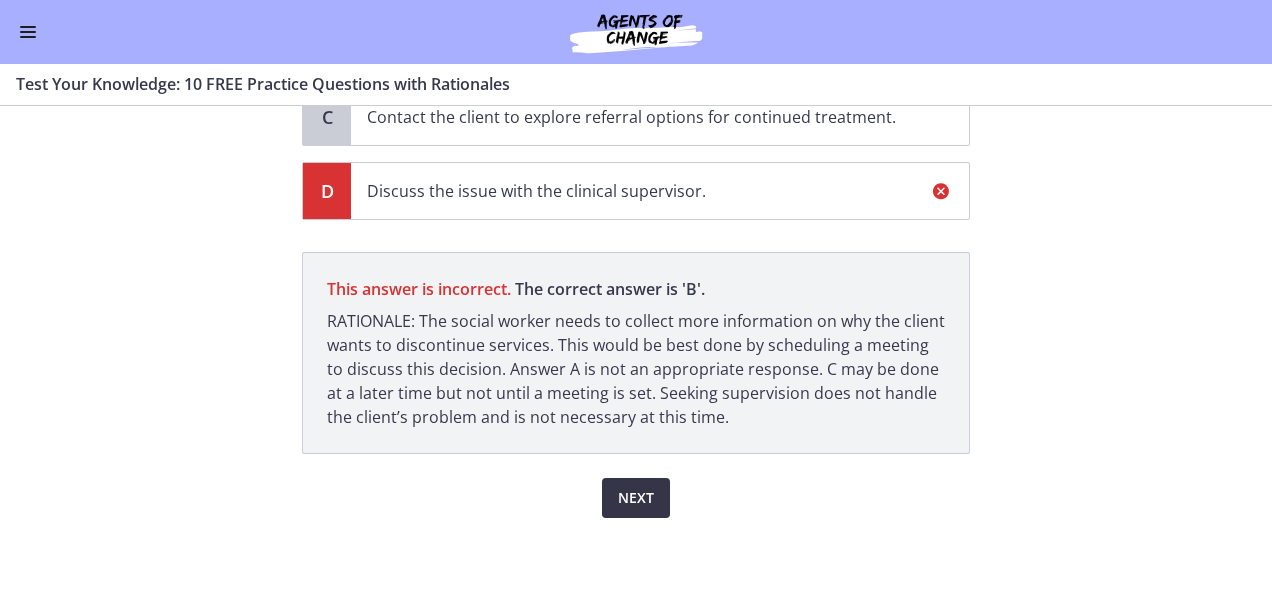 click on "Next" at bounding box center [636, 498] 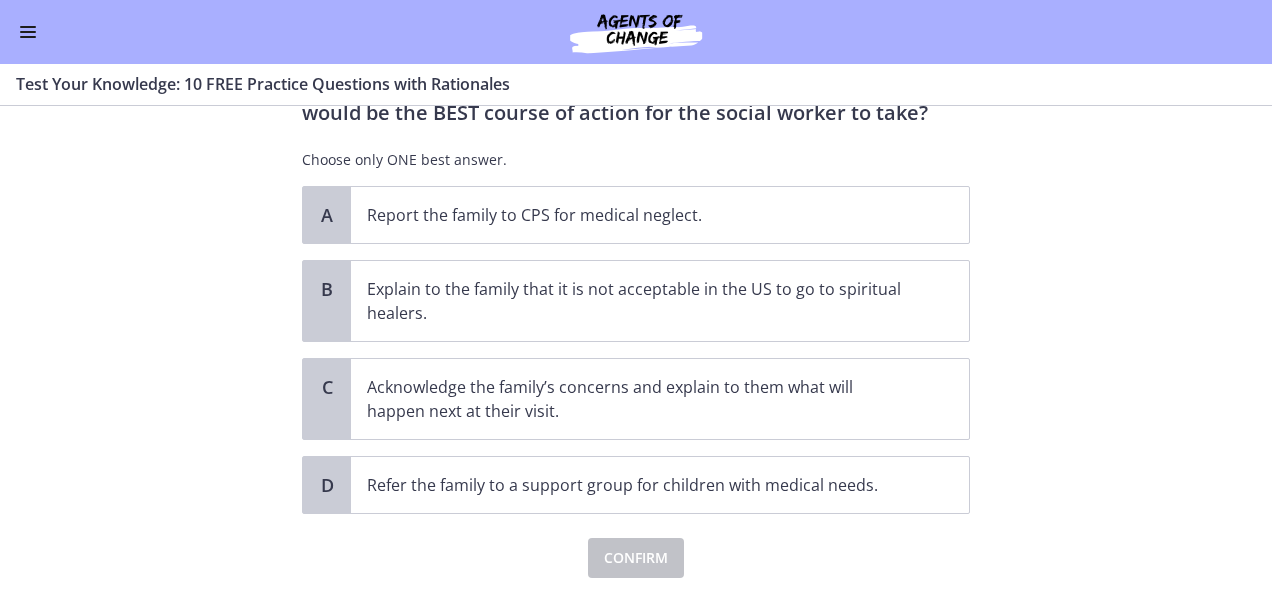 scroll, scrollTop: 233, scrollLeft: 0, axis: vertical 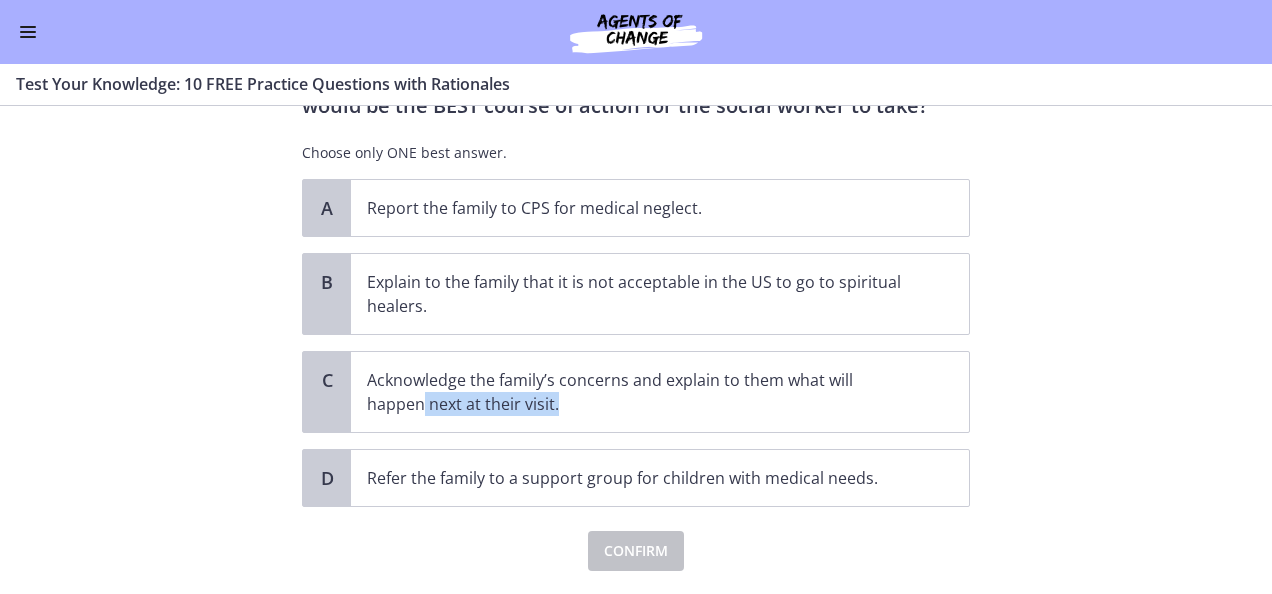 drag, startPoint x: 1256, startPoint y: 408, endPoint x: 1241, endPoint y: 375, distance: 36.249138 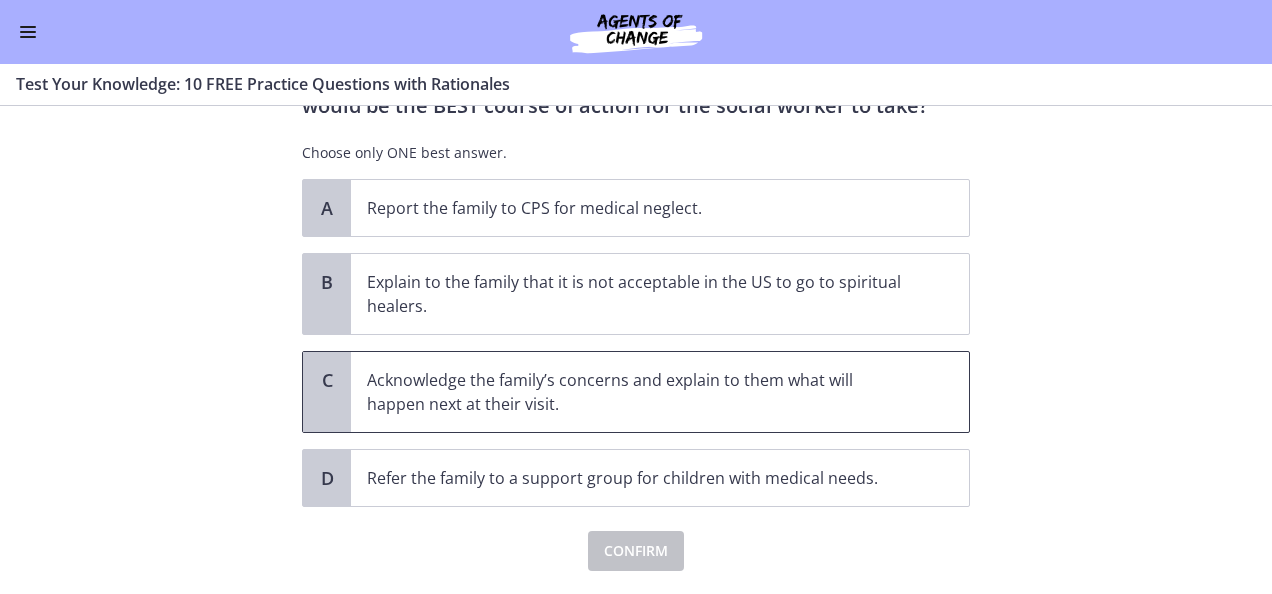 click on "Acknowledge the family’s concerns and explain to them what will happen next at their visit." at bounding box center [660, 392] 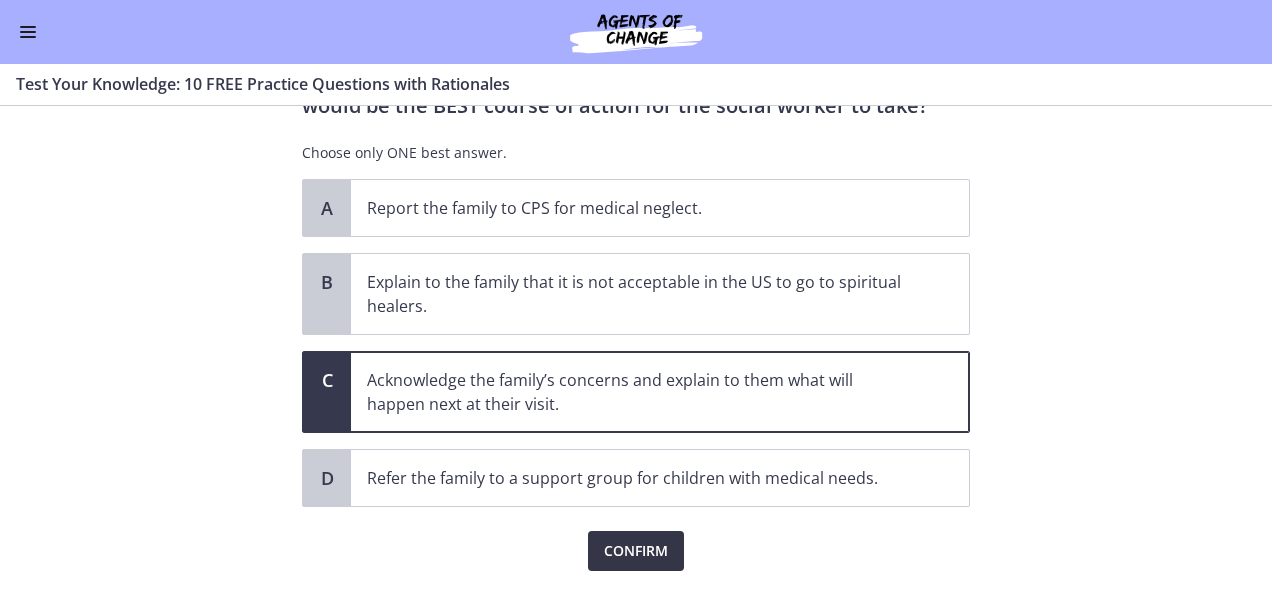 click on "Confirm" at bounding box center (636, 551) 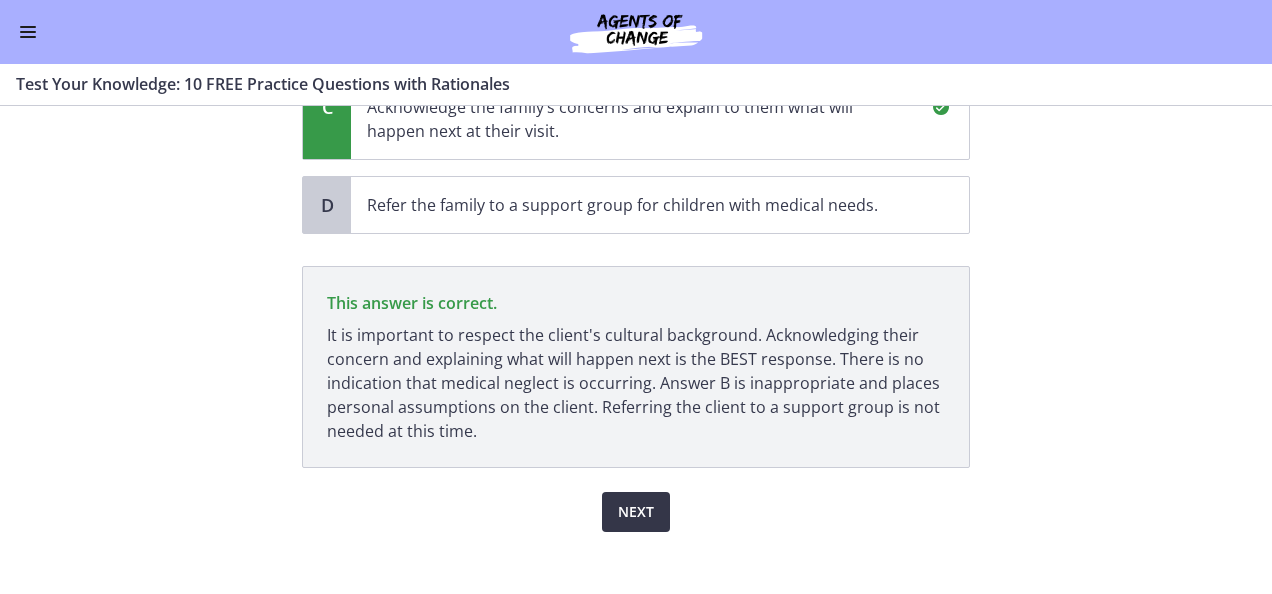 scroll, scrollTop: 520, scrollLeft: 0, axis: vertical 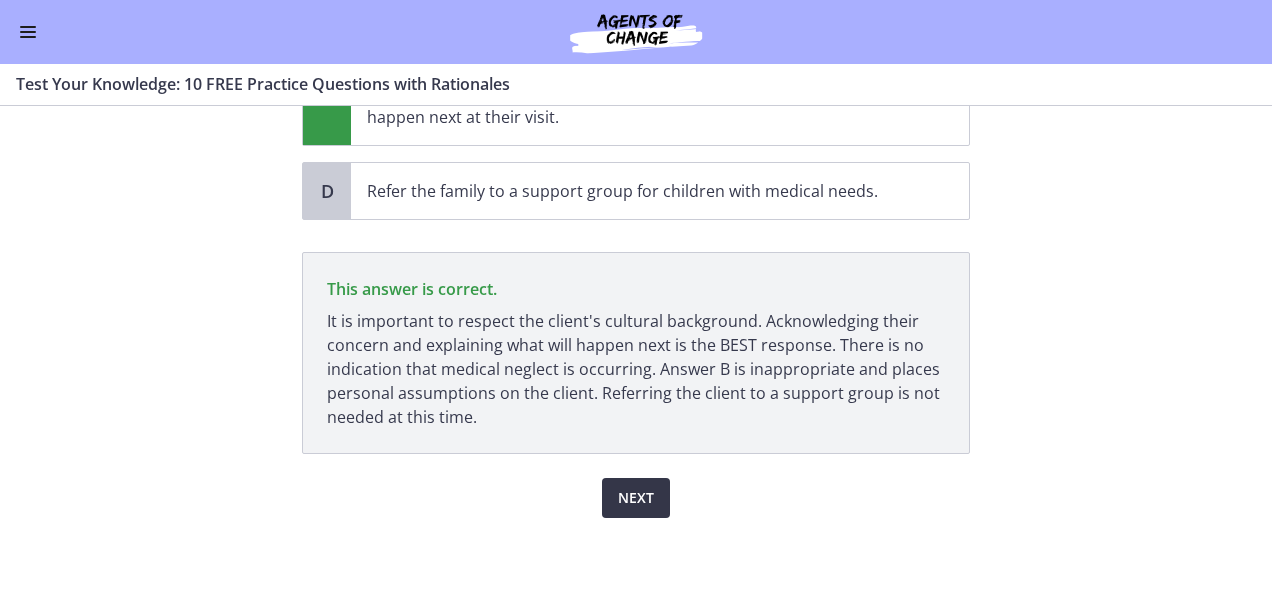 click on "Next" at bounding box center [636, 498] 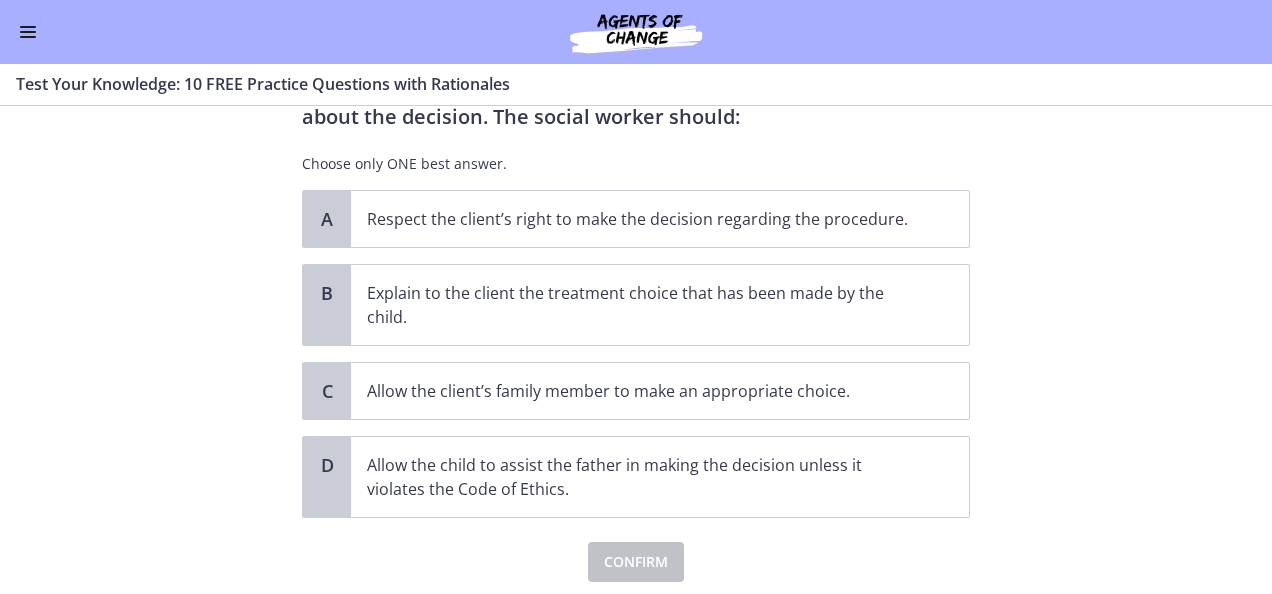 scroll, scrollTop: 170, scrollLeft: 0, axis: vertical 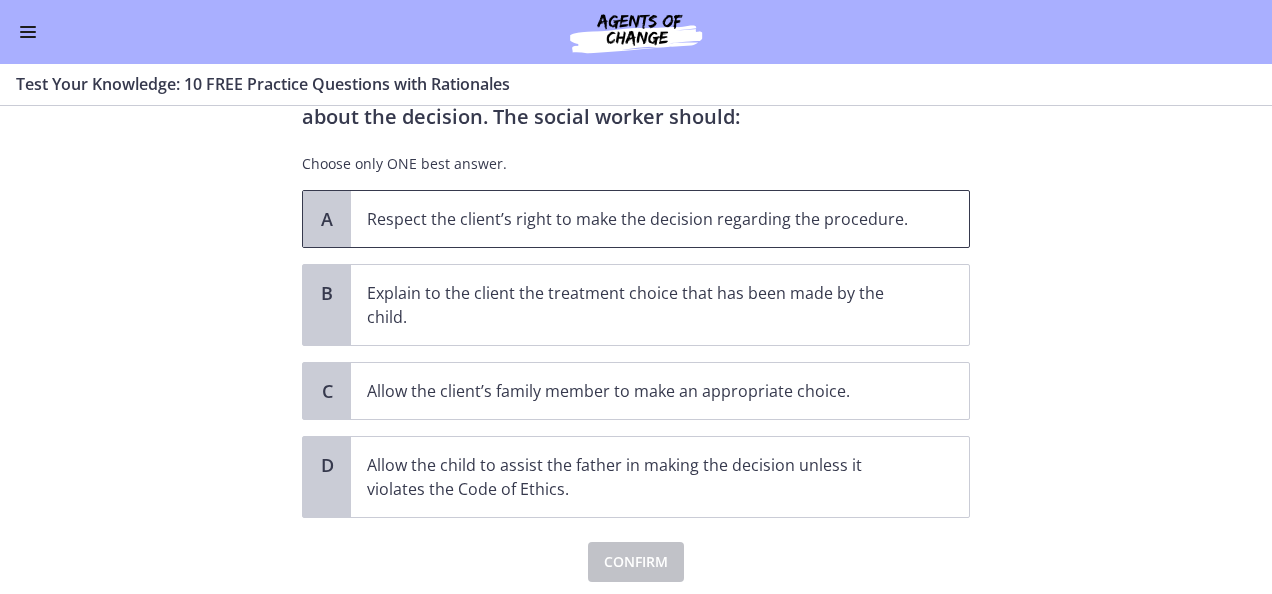 click on "Respect the client’s right to make the decision regarding the procedure." at bounding box center (660, 219) 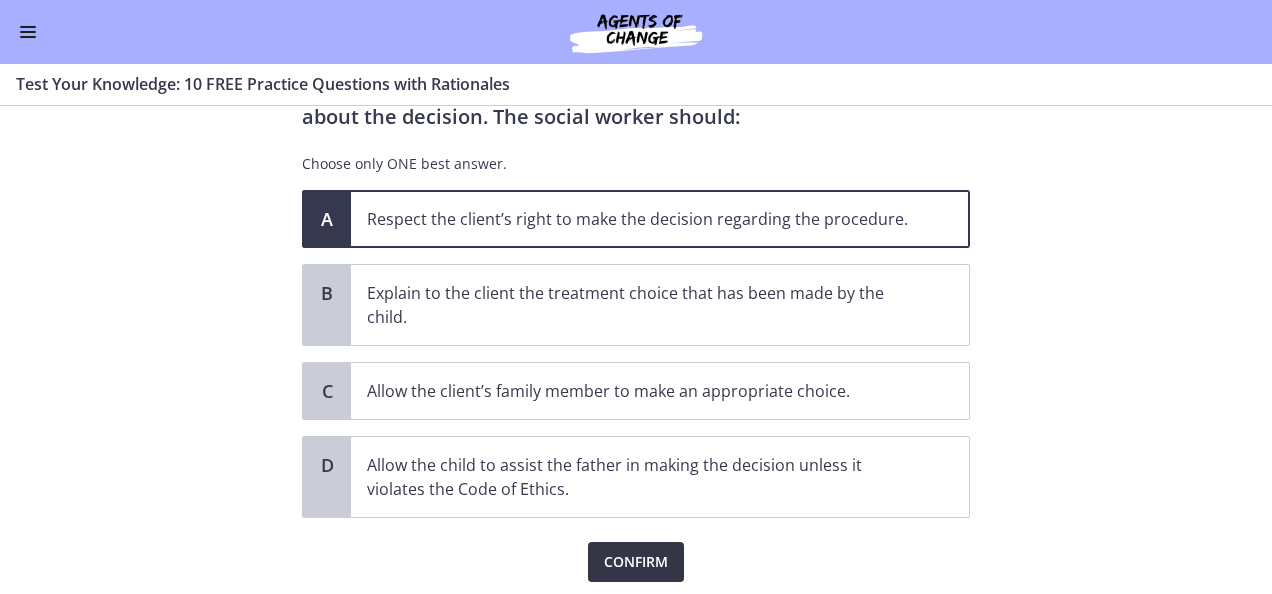 click on "Confirm" at bounding box center [636, 562] 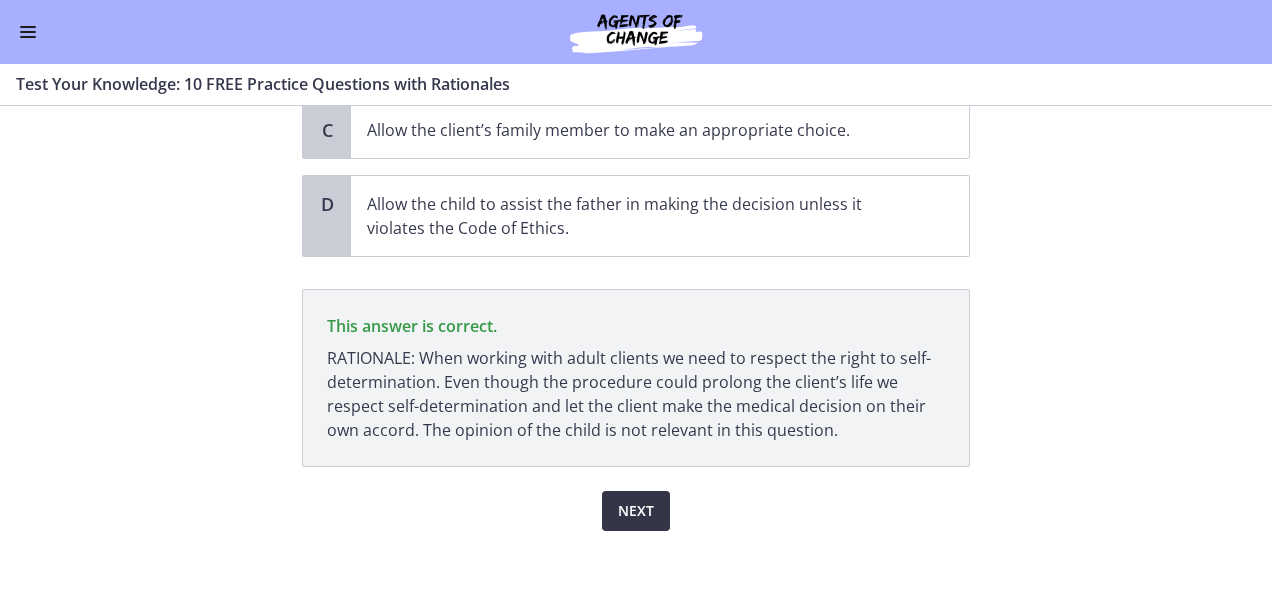 scroll, scrollTop: 444, scrollLeft: 0, axis: vertical 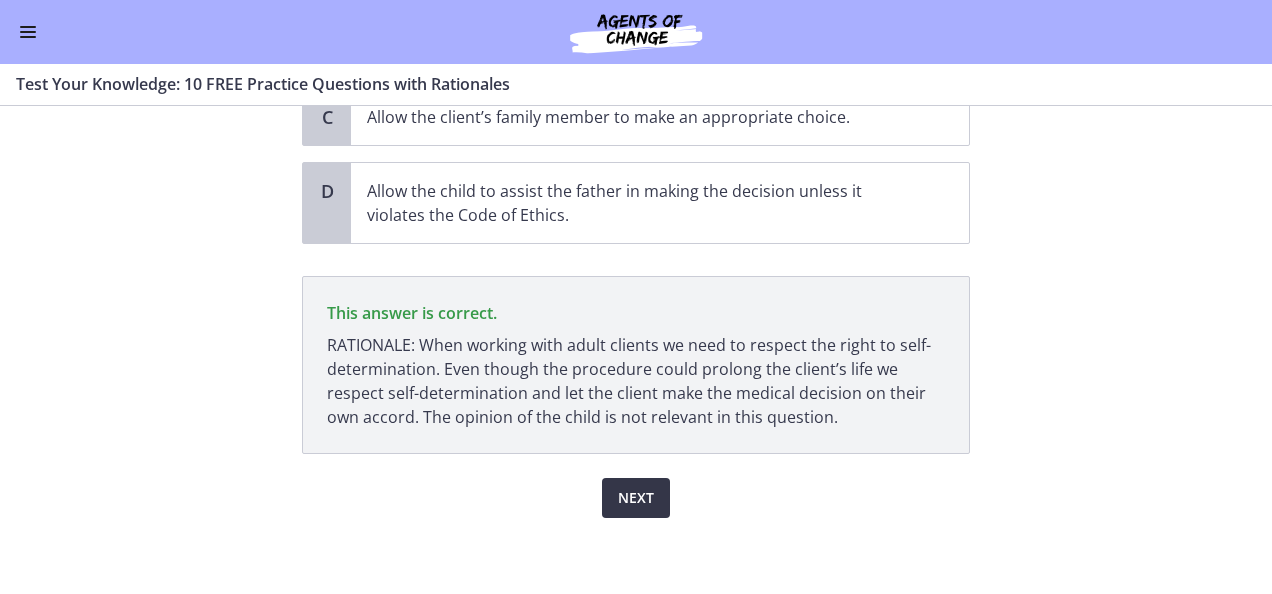 click on "Next" at bounding box center (636, 498) 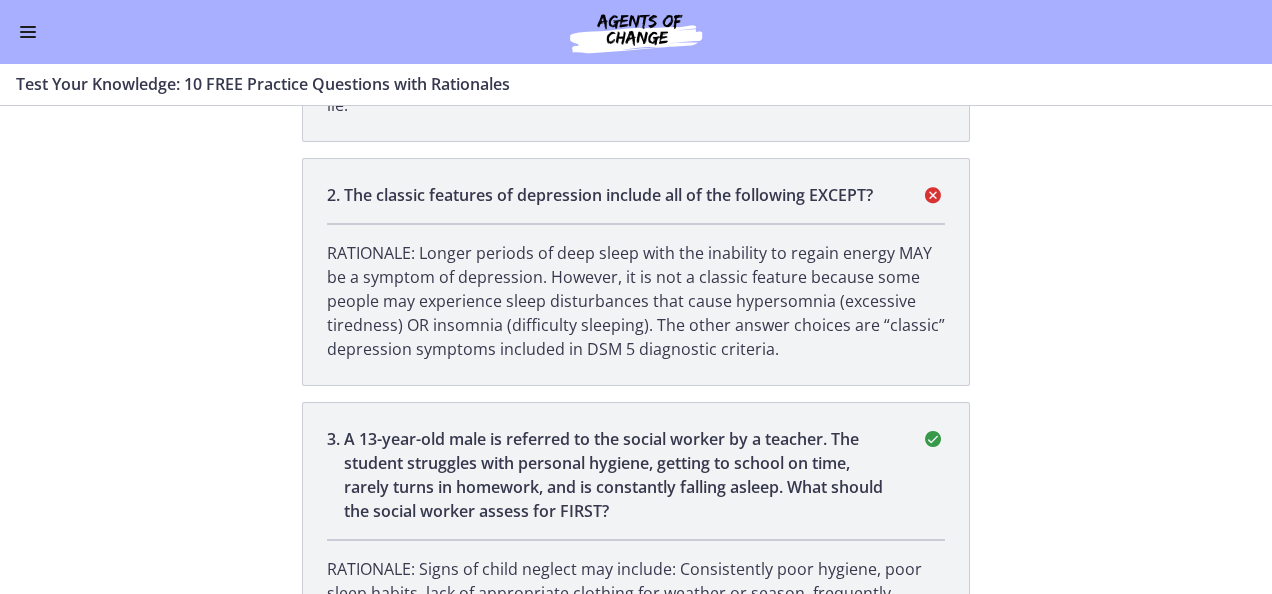 scroll, scrollTop: 0, scrollLeft: 0, axis: both 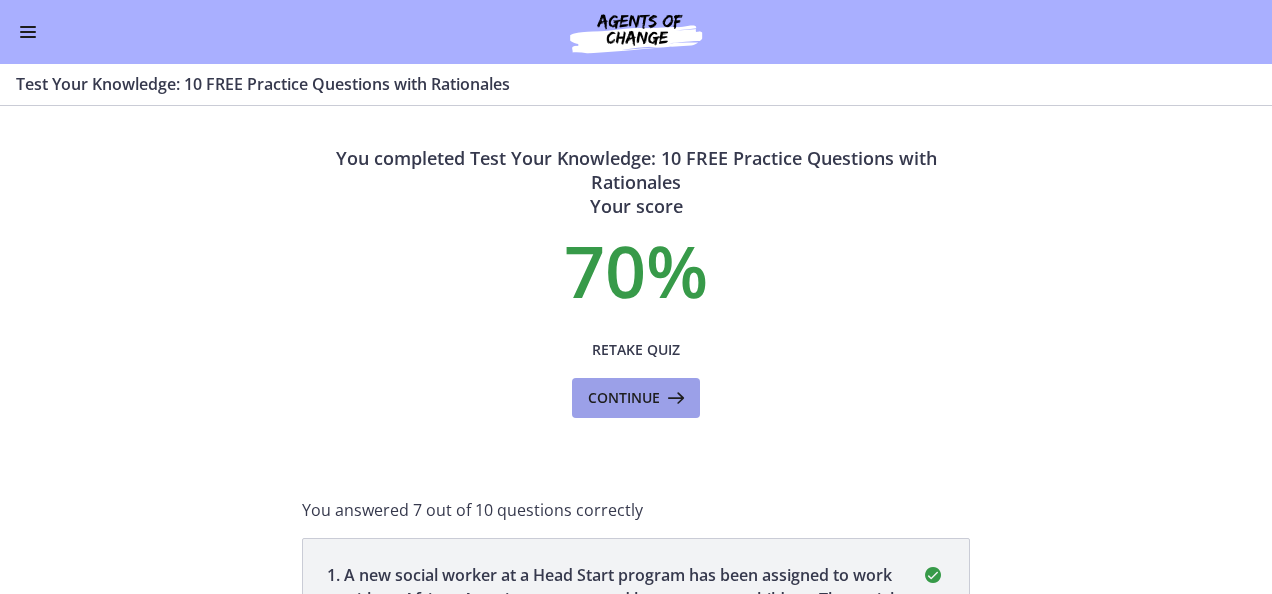 click on "Continue" at bounding box center [636, 398] 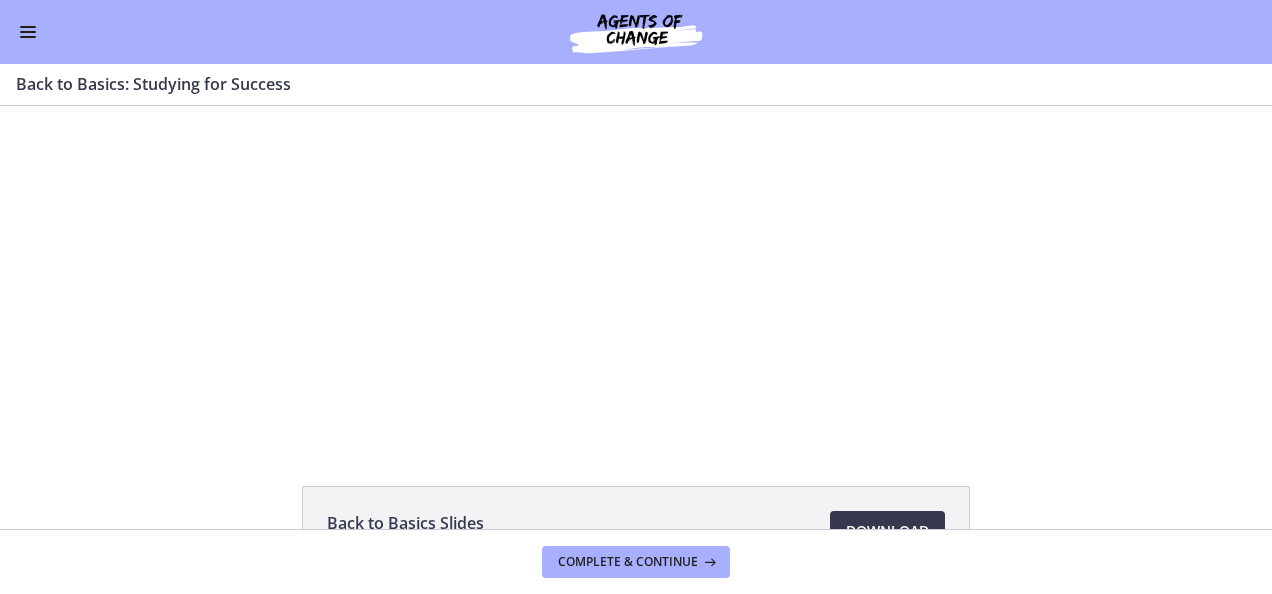 scroll, scrollTop: 0, scrollLeft: 0, axis: both 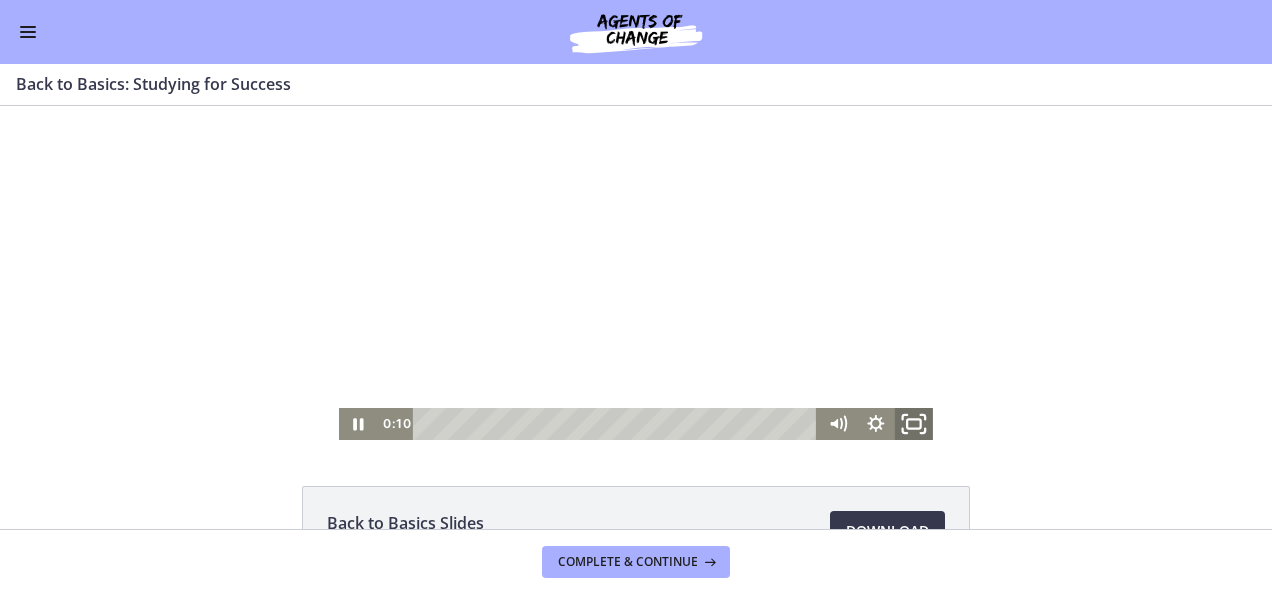 click 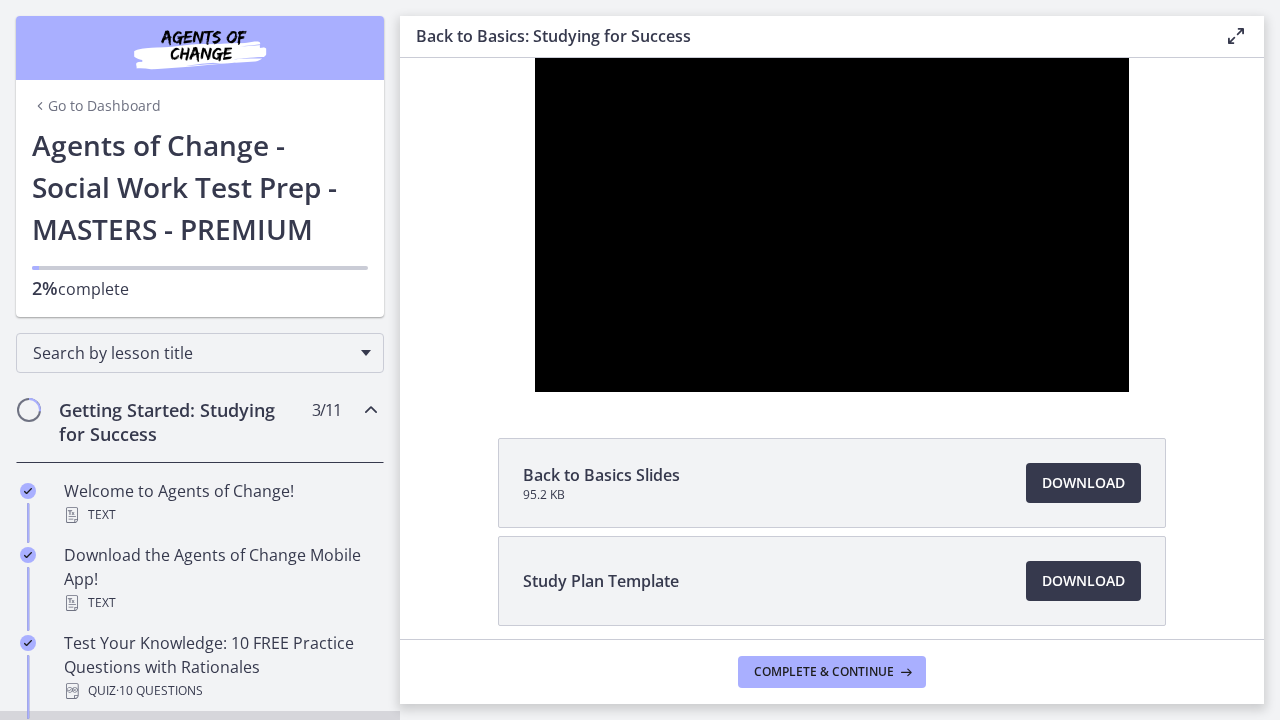 type 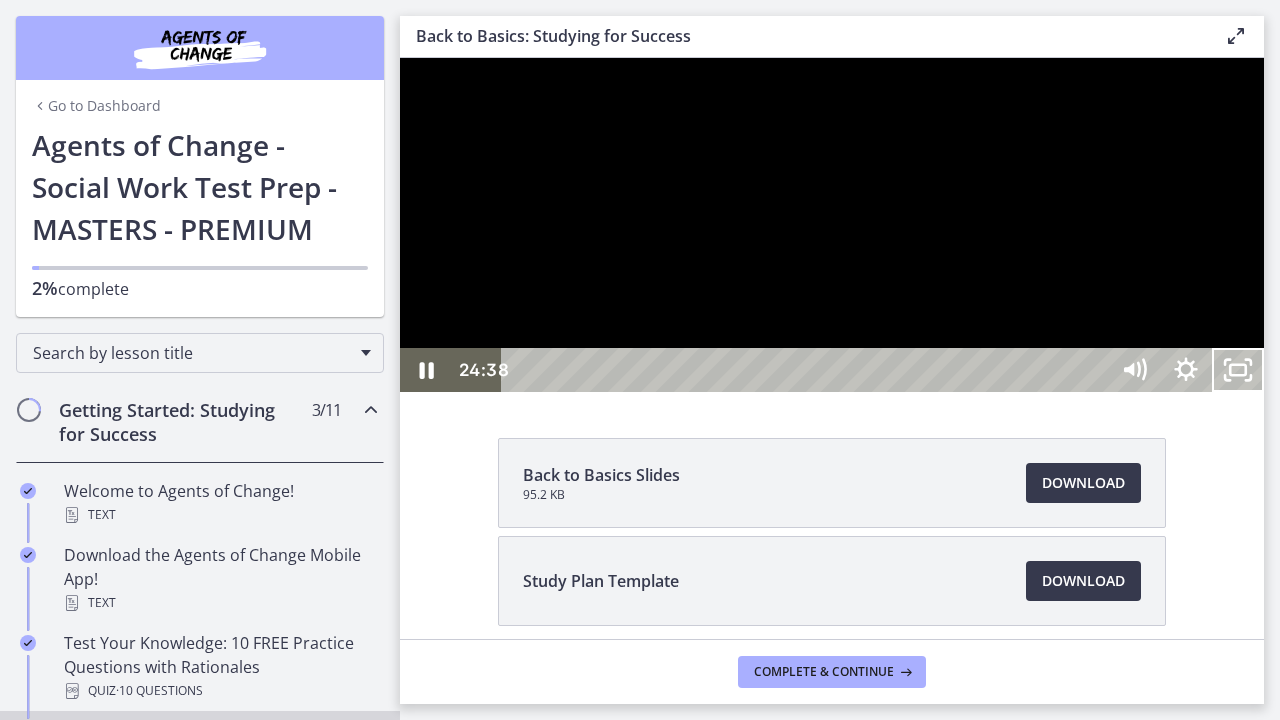 click at bounding box center (832, 225) 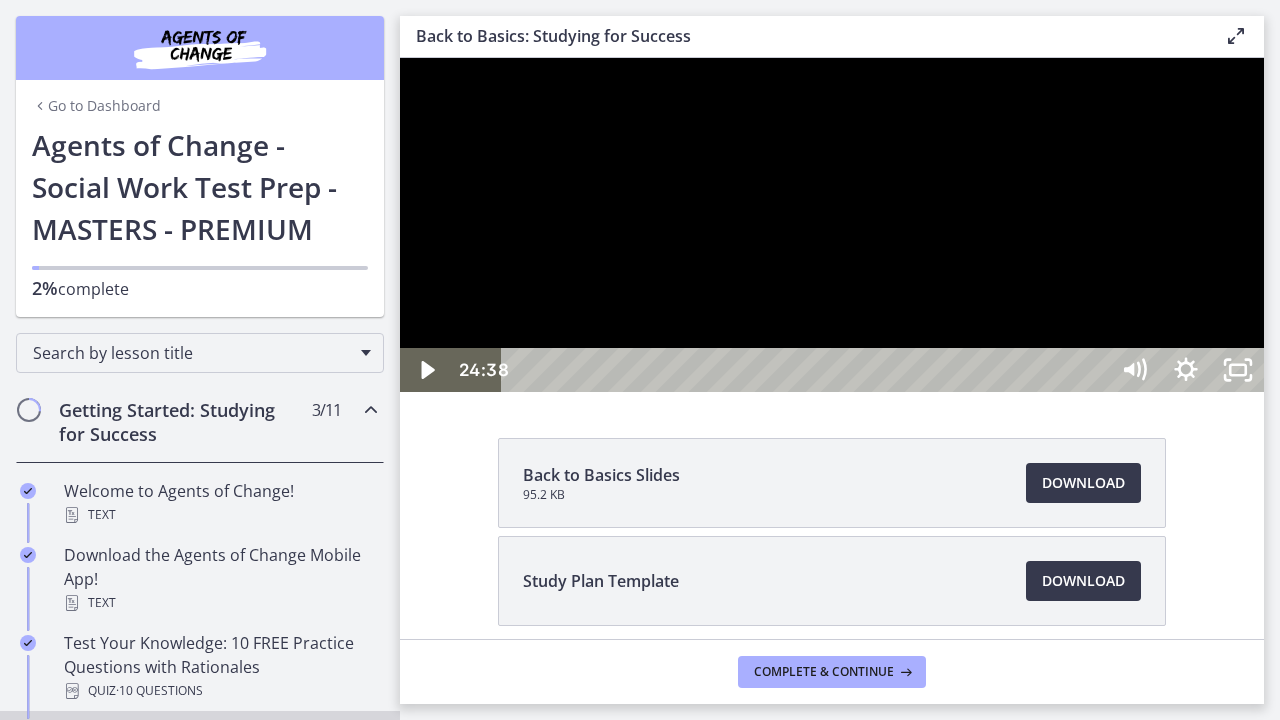 click at bounding box center [832, 225] 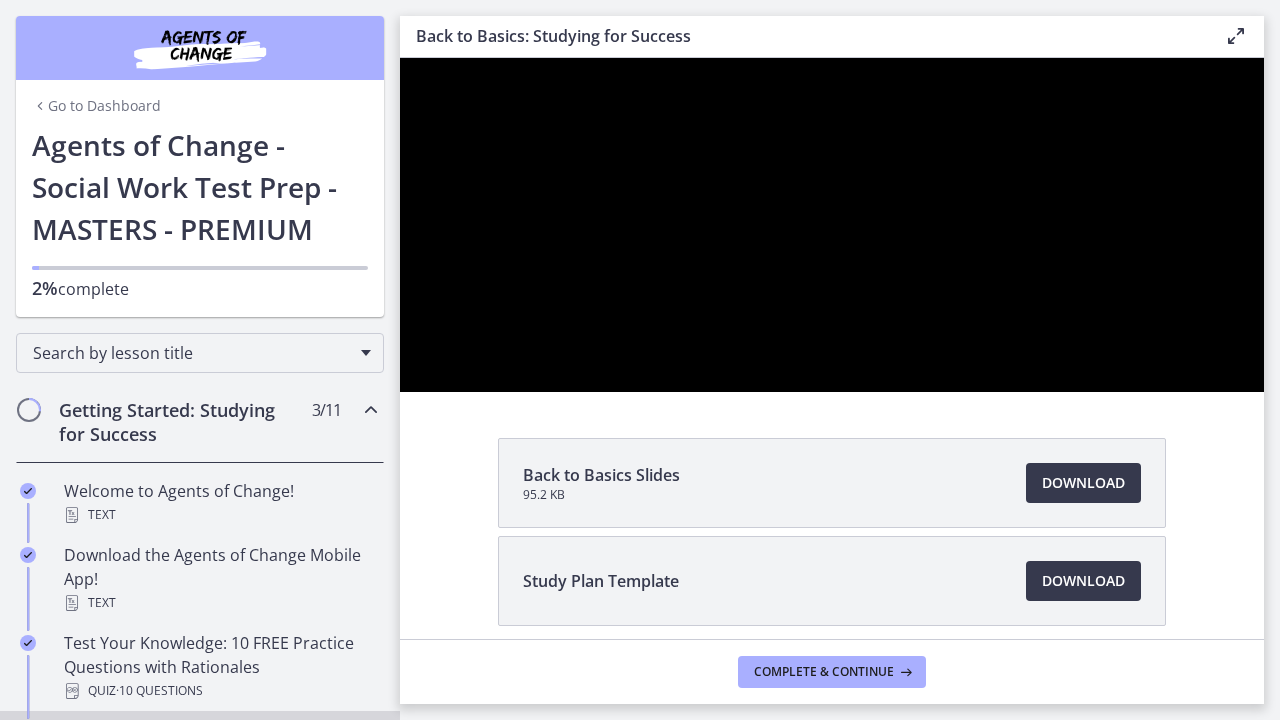 type 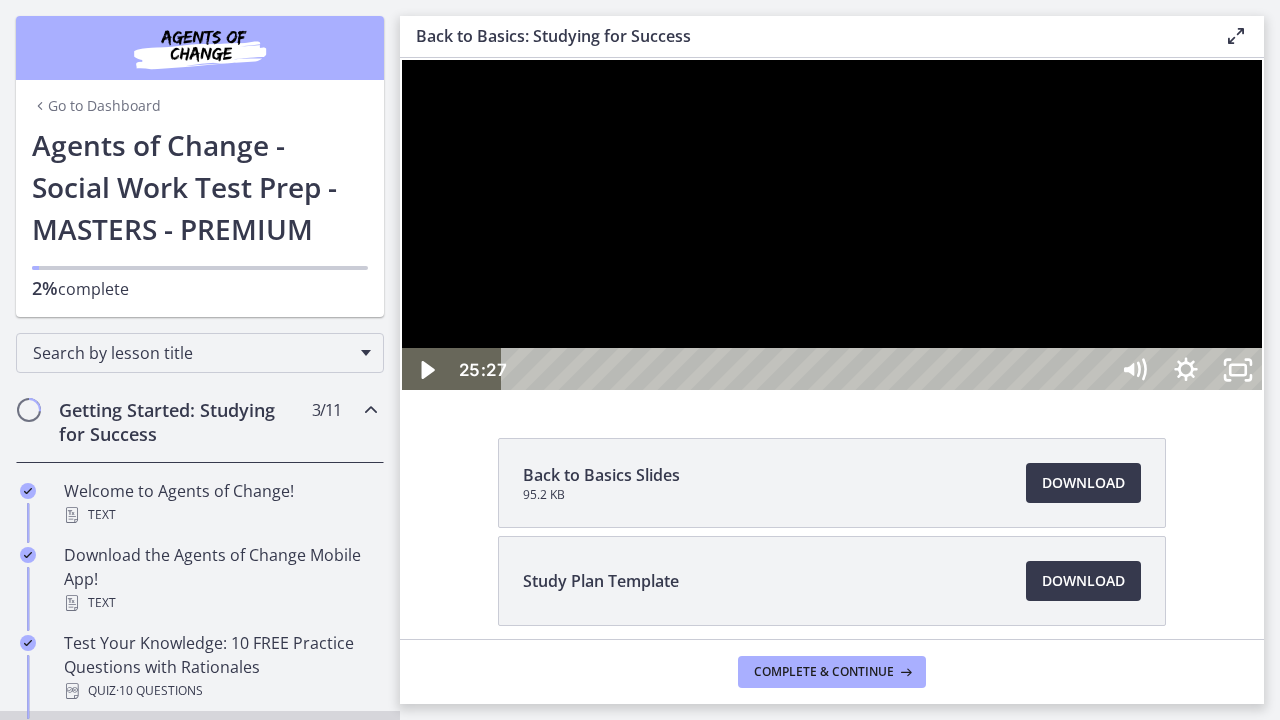 click at bounding box center [400, 58] 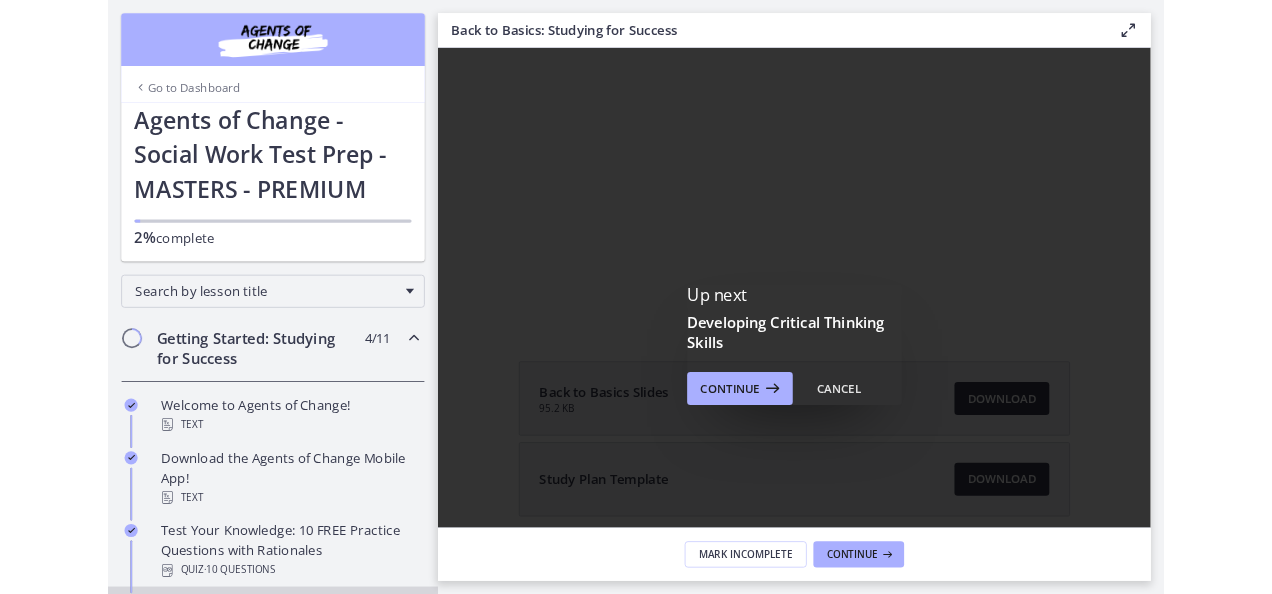 scroll, scrollTop: 0, scrollLeft: 0, axis: both 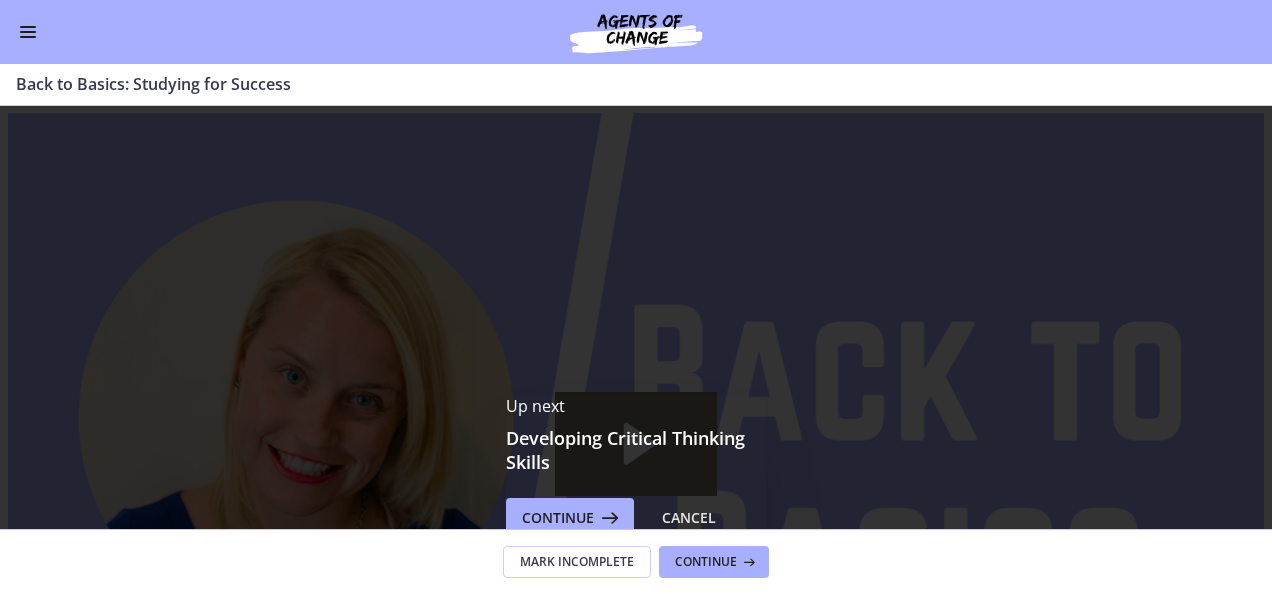 click at bounding box center (28, 32) 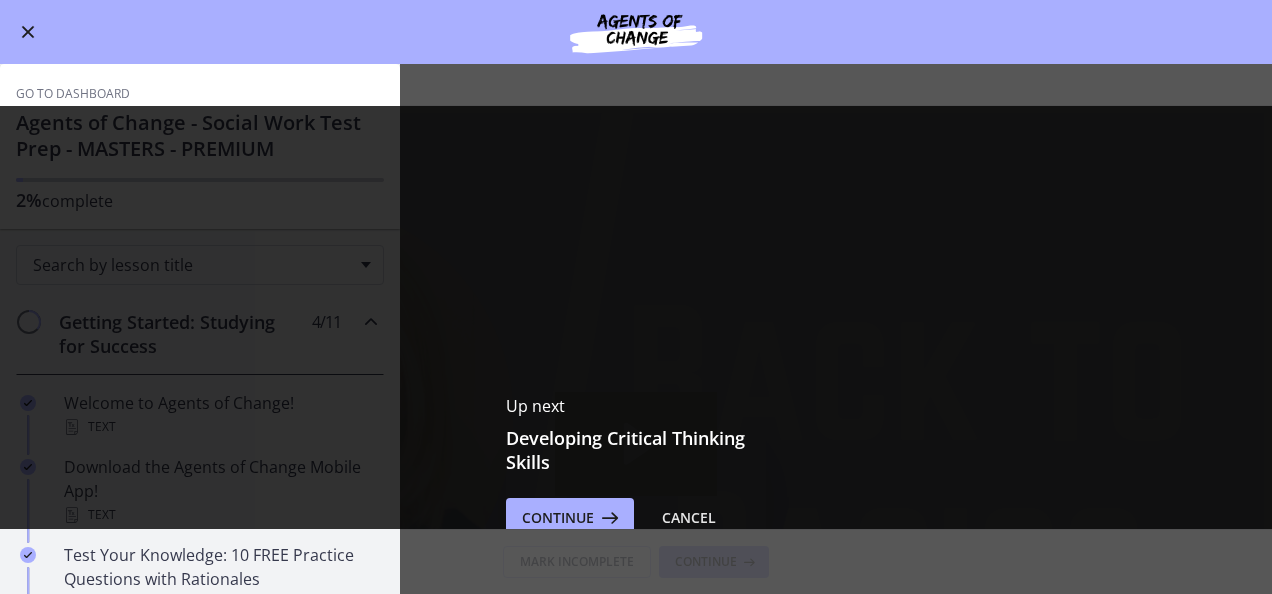 drag, startPoint x: 385, startPoint y: 188, endPoint x: 394, endPoint y: 248, distance: 60.671246 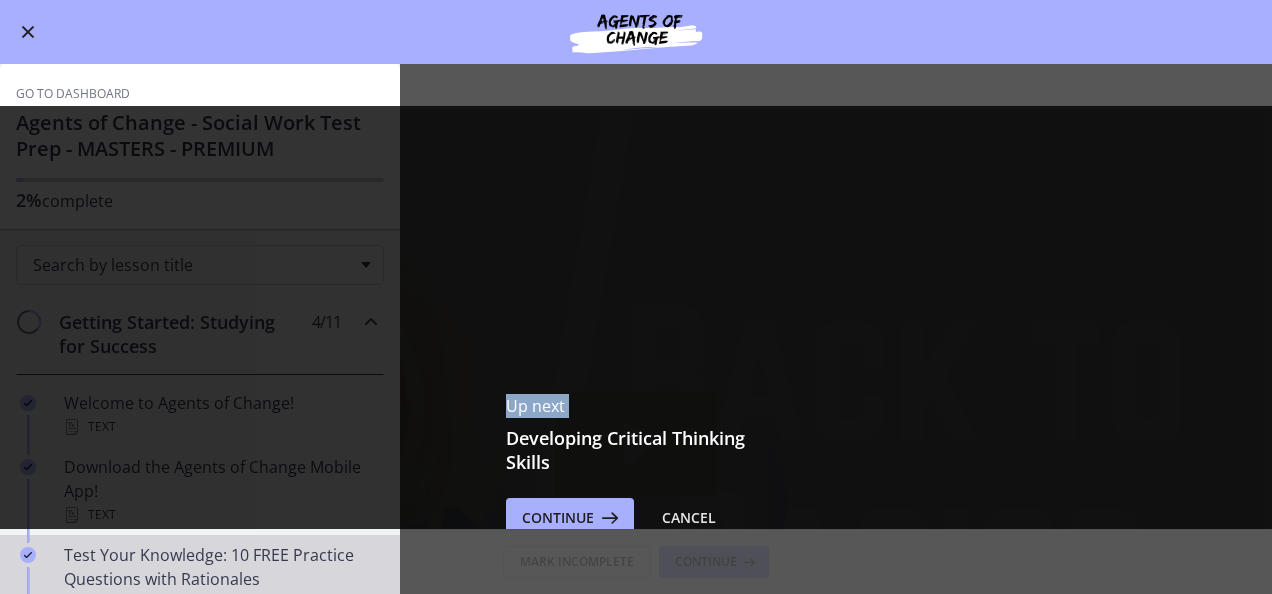 drag, startPoint x: 376, startPoint y: 429, endPoint x: 373, endPoint y: 560, distance: 131.03435 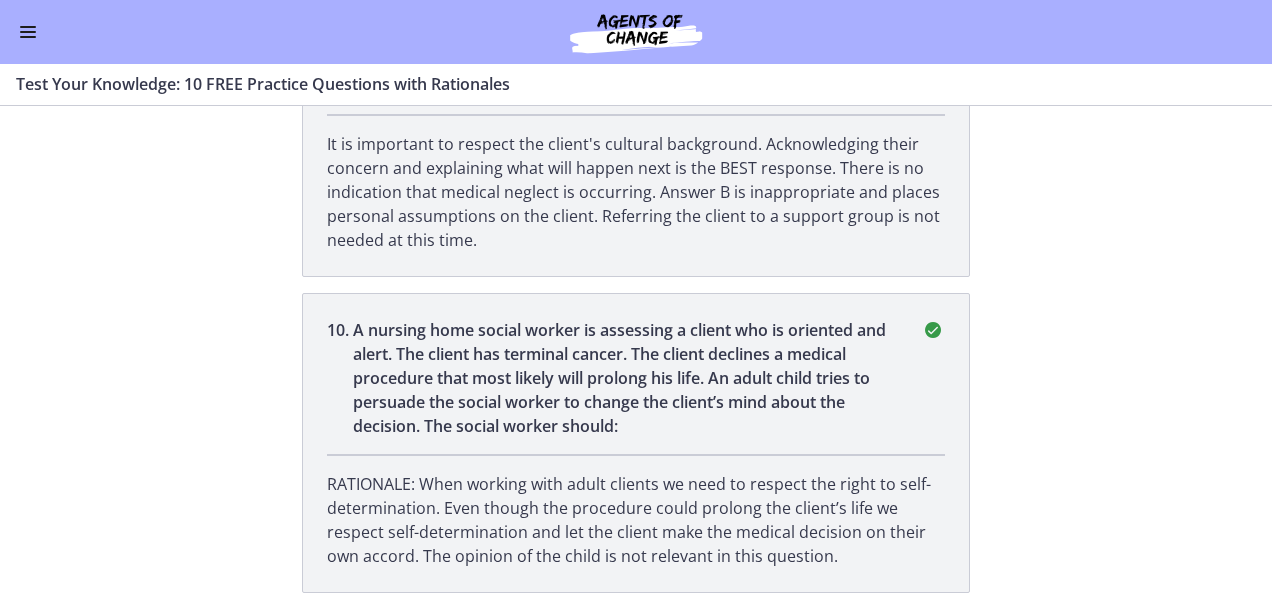 scroll, scrollTop: 3058, scrollLeft: 0, axis: vertical 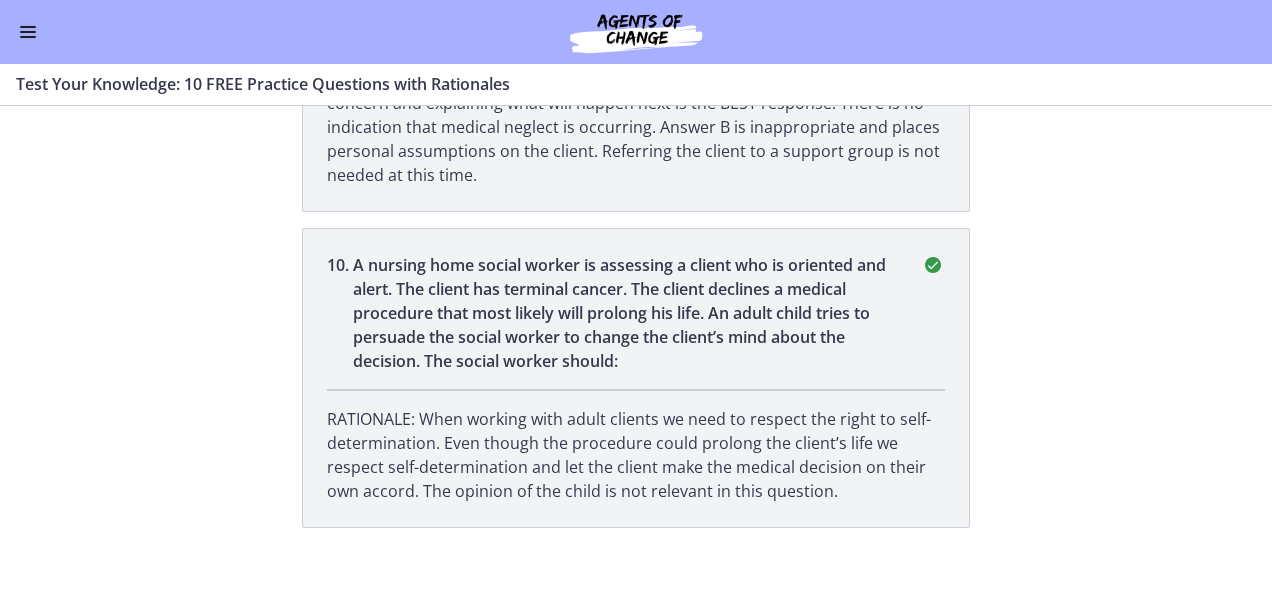 click on "Go to Dashboard" at bounding box center [636, 32] 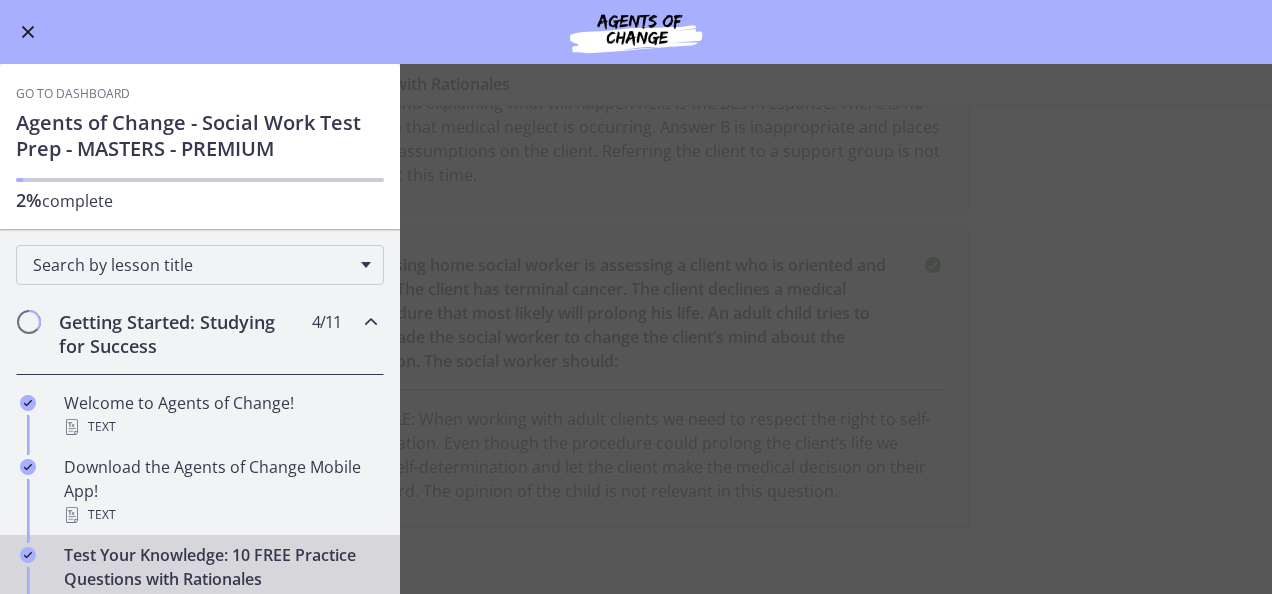 drag, startPoint x: 400, startPoint y: 158, endPoint x: 390, endPoint y: 189, distance: 32.572994 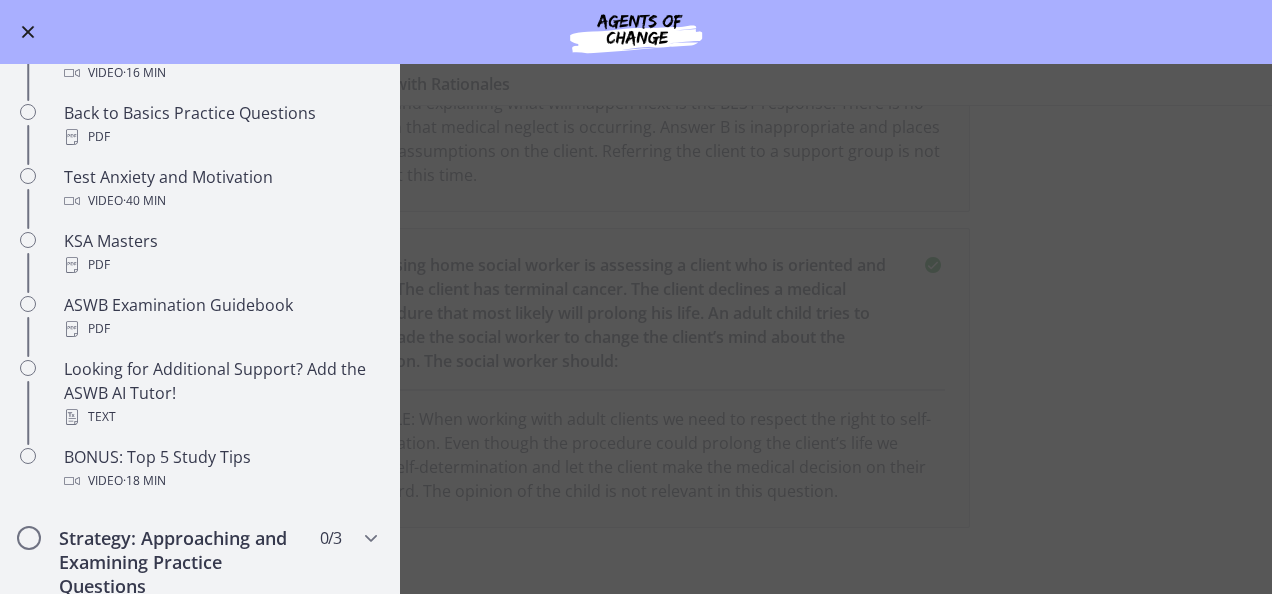 scroll, scrollTop: 0, scrollLeft: 0, axis: both 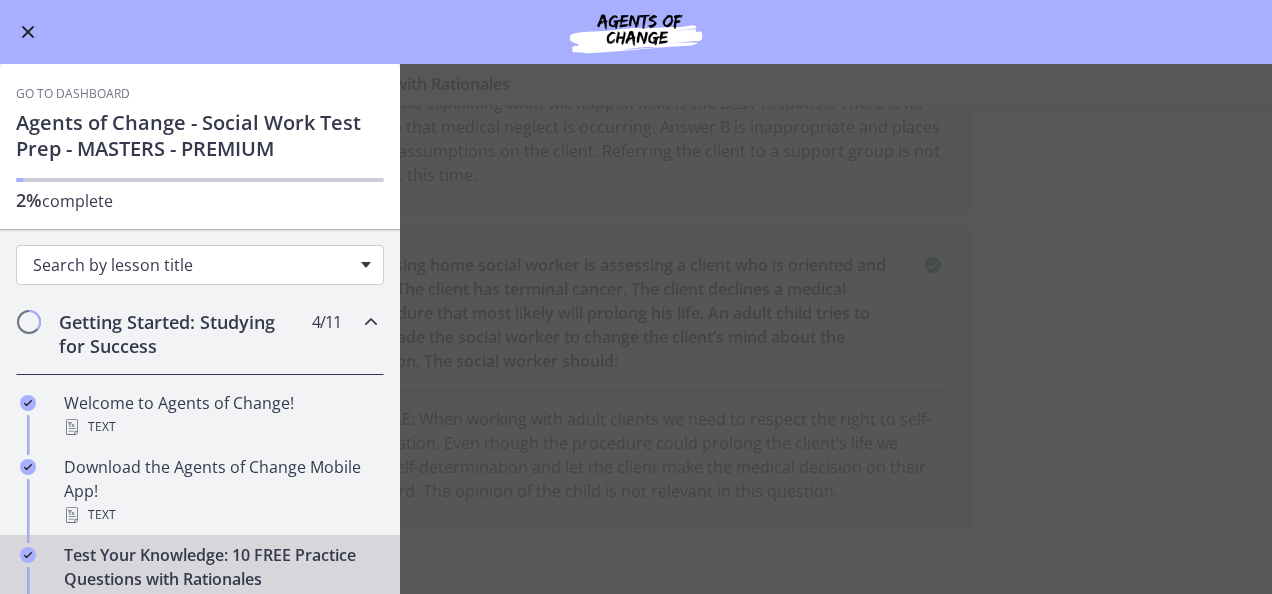 click on "Search by lesson title" at bounding box center (192, 265) 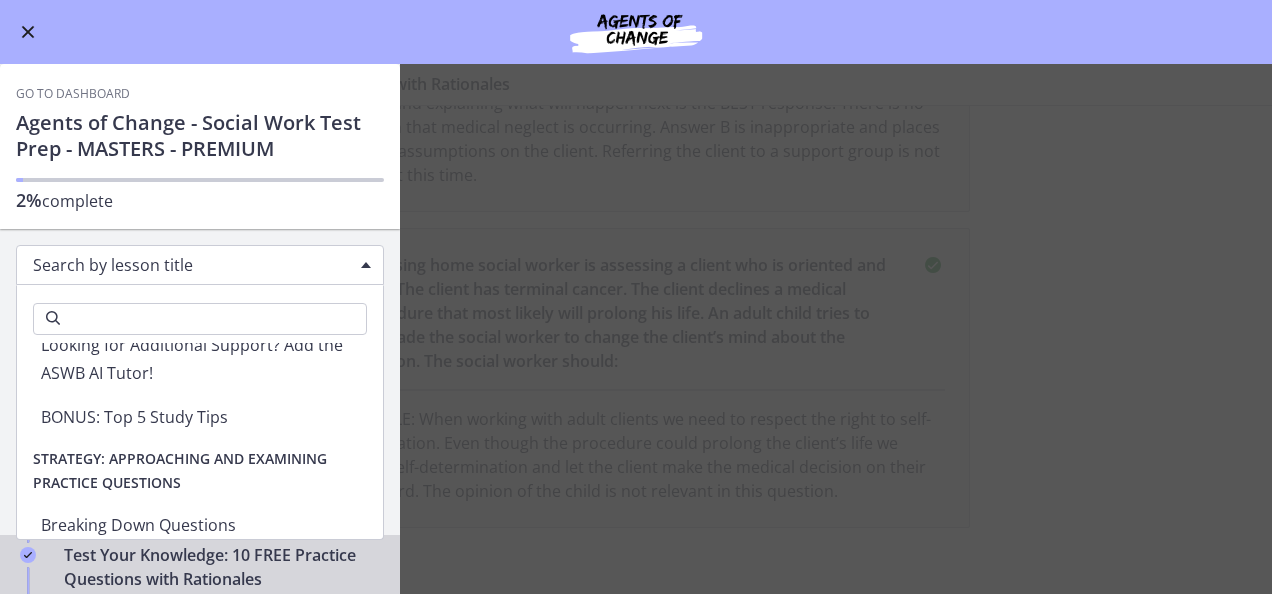 scroll, scrollTop: 680, scrollLeft: 0, axis: vertical 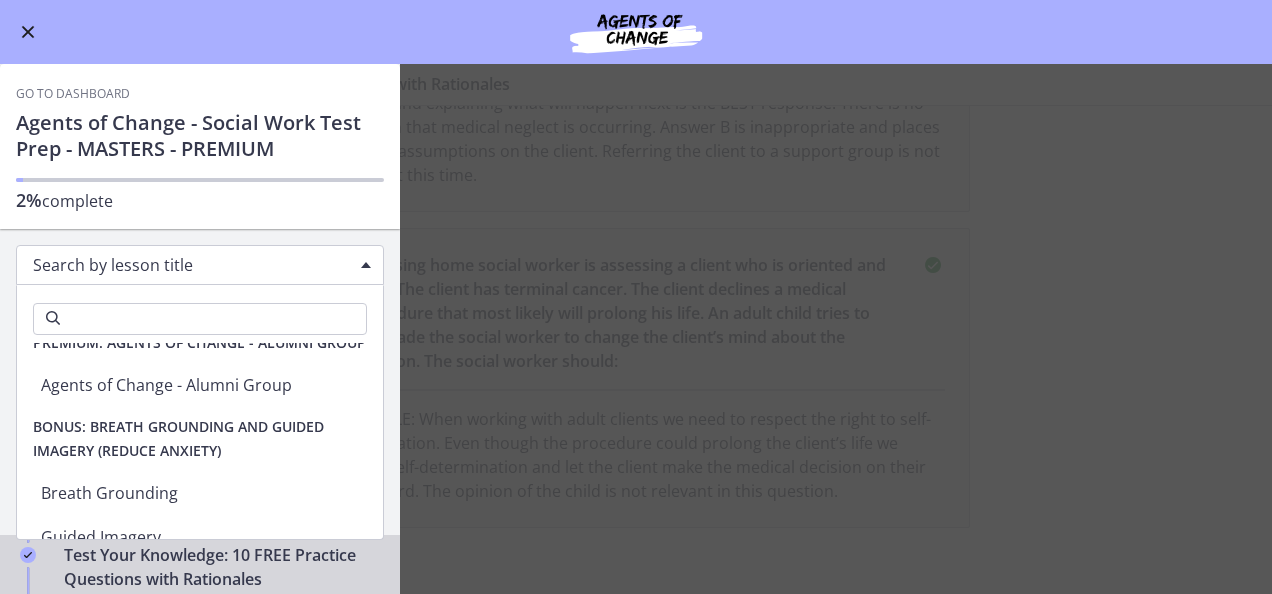 click on "Agents of Change - Social Work Test Prep - MASTERS - PREMIUM" at bounding box center (200, 136) 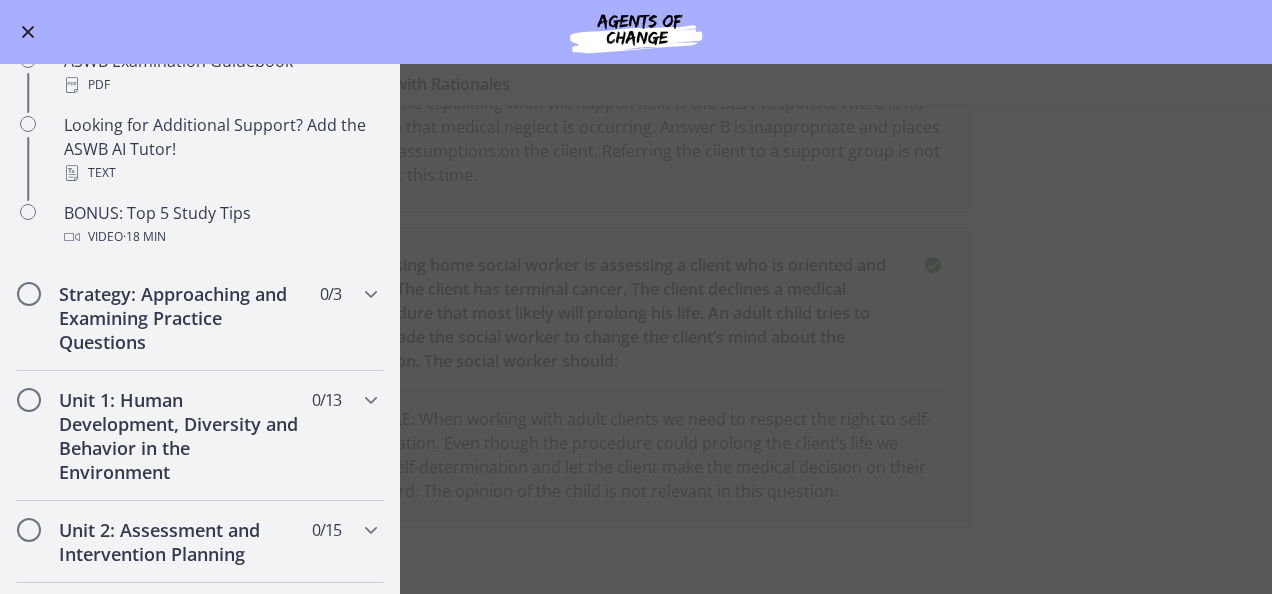 scroll, scrollTop: 908, scrollLeft: 0, axis: vertical 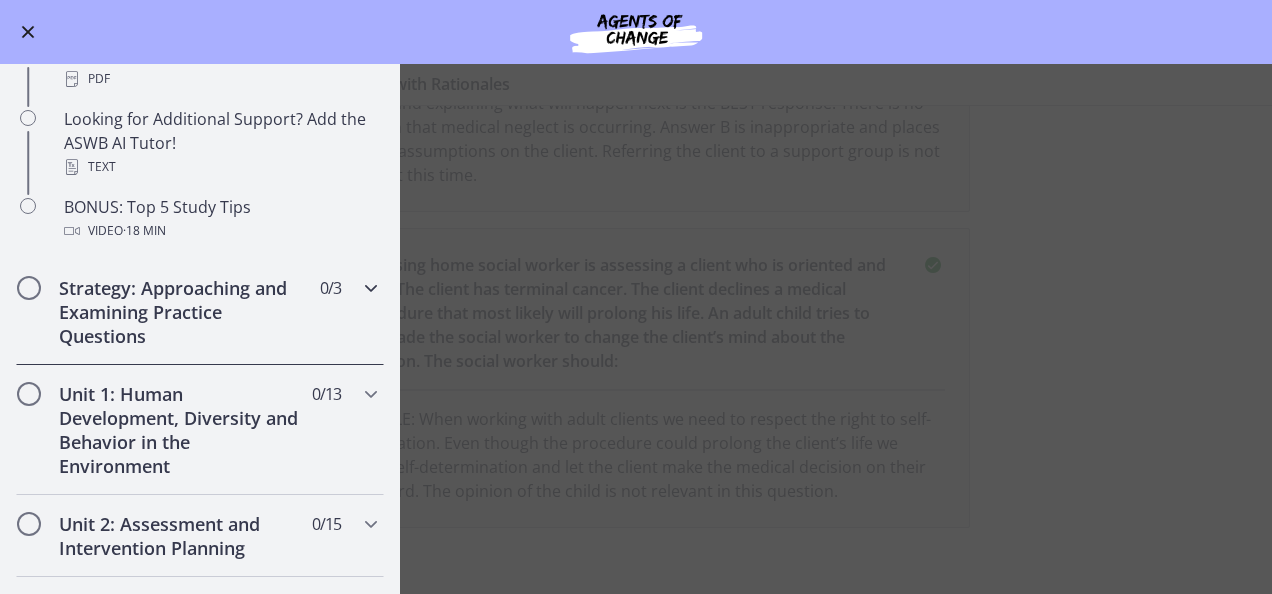 click on "Strategy: Approaching and Examining Practice Questions
0  /  3
Completed" at bounding box center [200, 312] 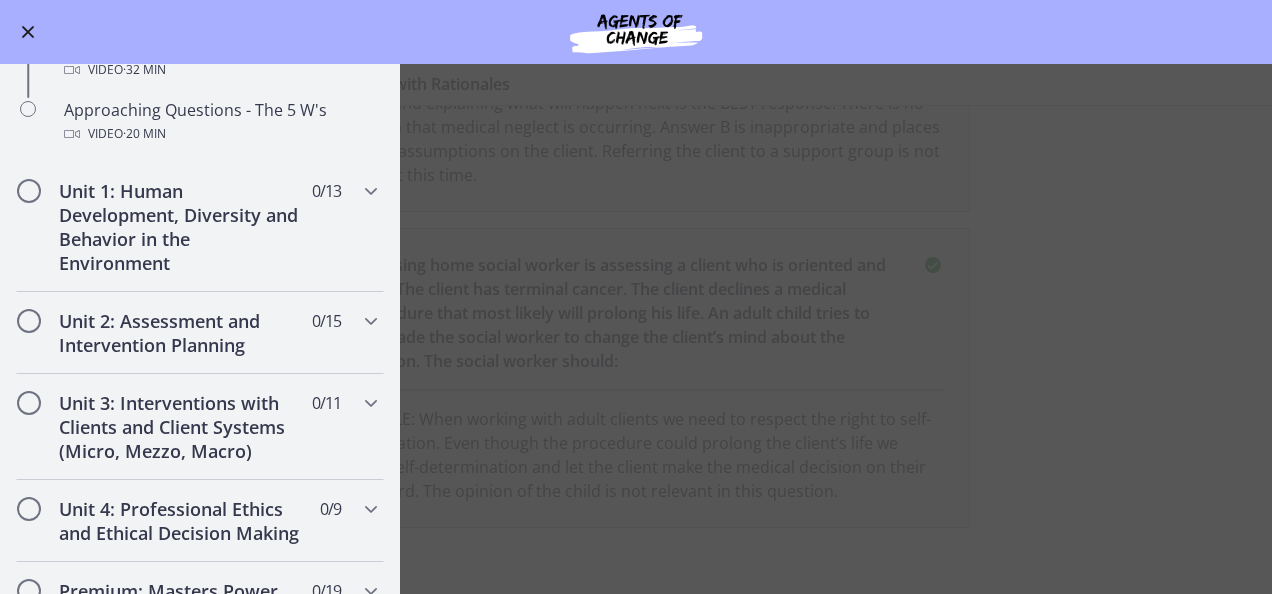 scroll, scrollTop: 566, scrollLeft: 0, axis: vertical 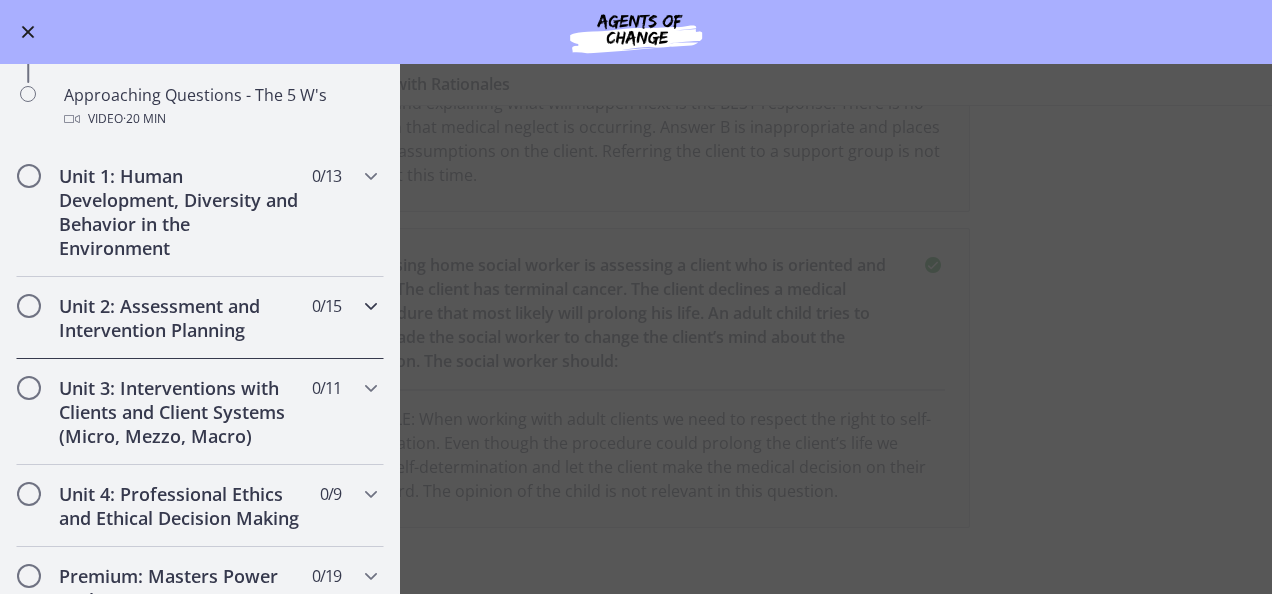 click on "Unit 2: Assessment and Intervention Planning
0  /  15
Completed" at bounding box center [200, 318] 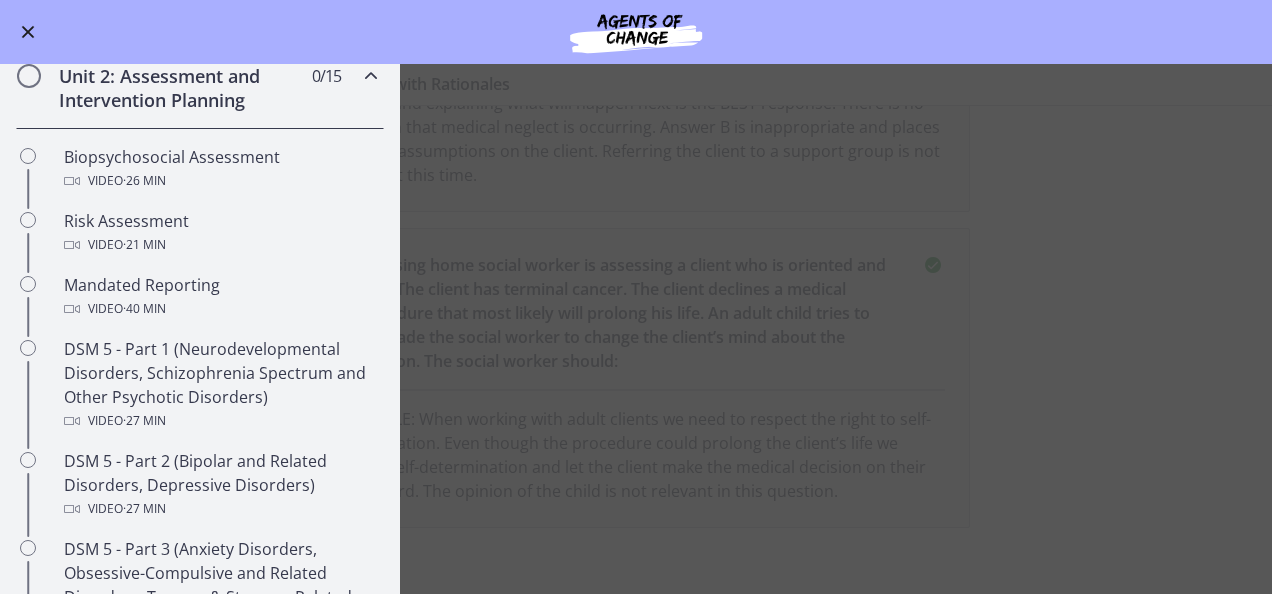 scroll, scrollTop: 101, scrollLeft: 0, axis: vertical 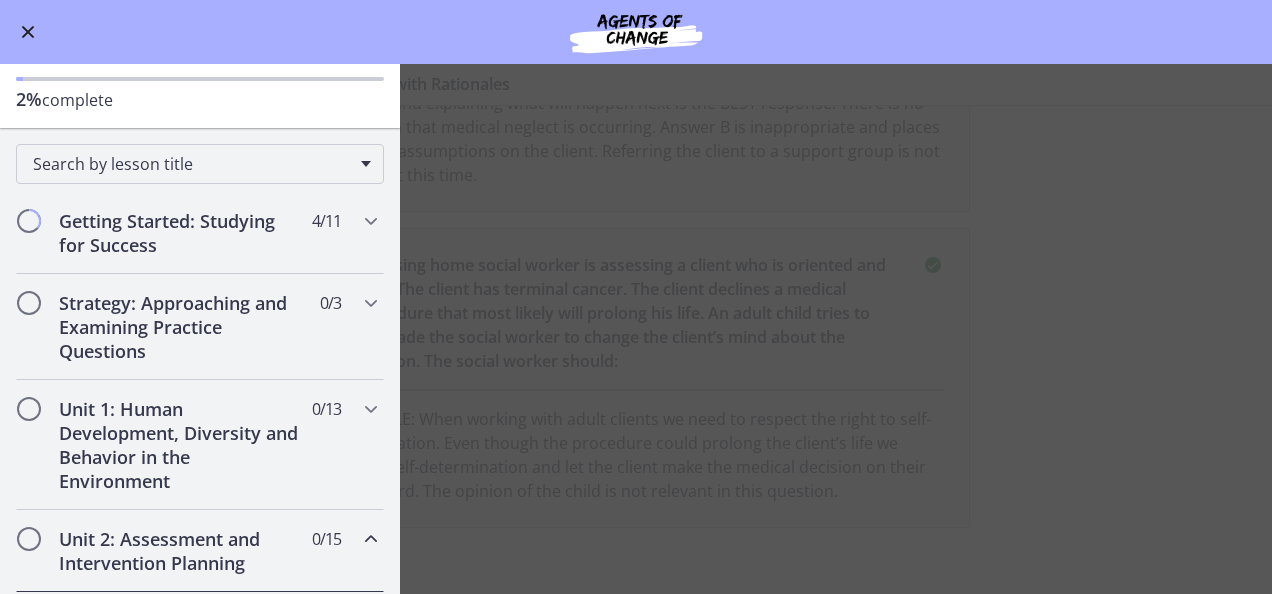 click at bounding box center (371, 539) 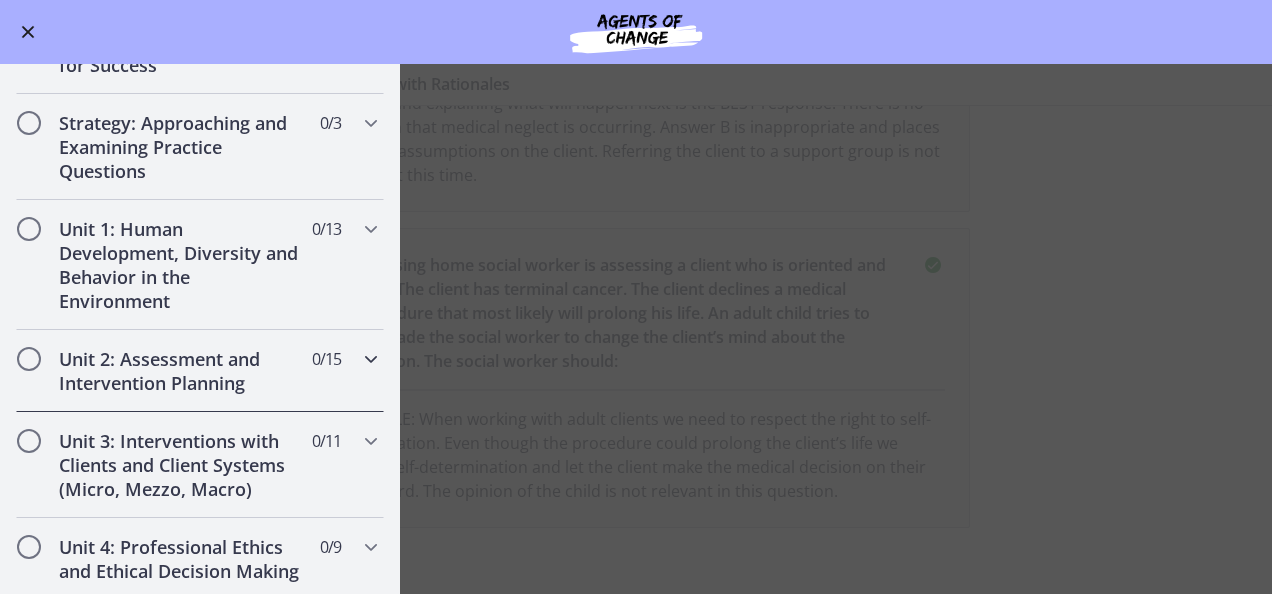 scroll, scrollTop: 0, scrollLeft: 0, axis: both 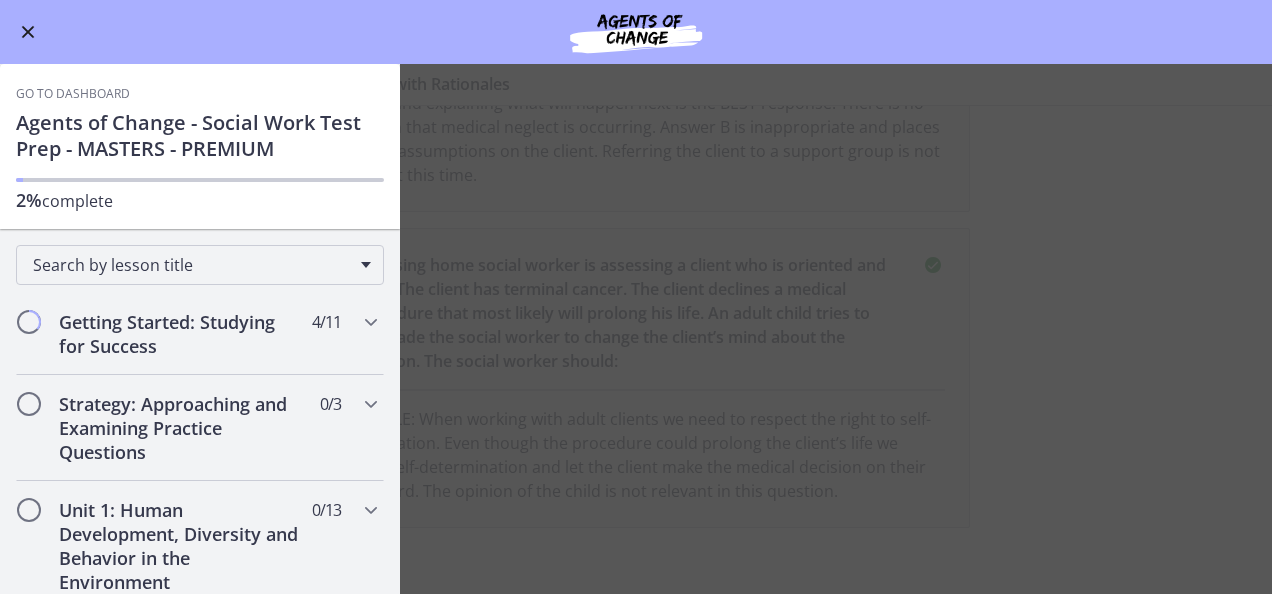 drag, startPoint x: 402, startPoint y: 224, endPoint x: 401, endPoint y: 335, distance: 111.0045 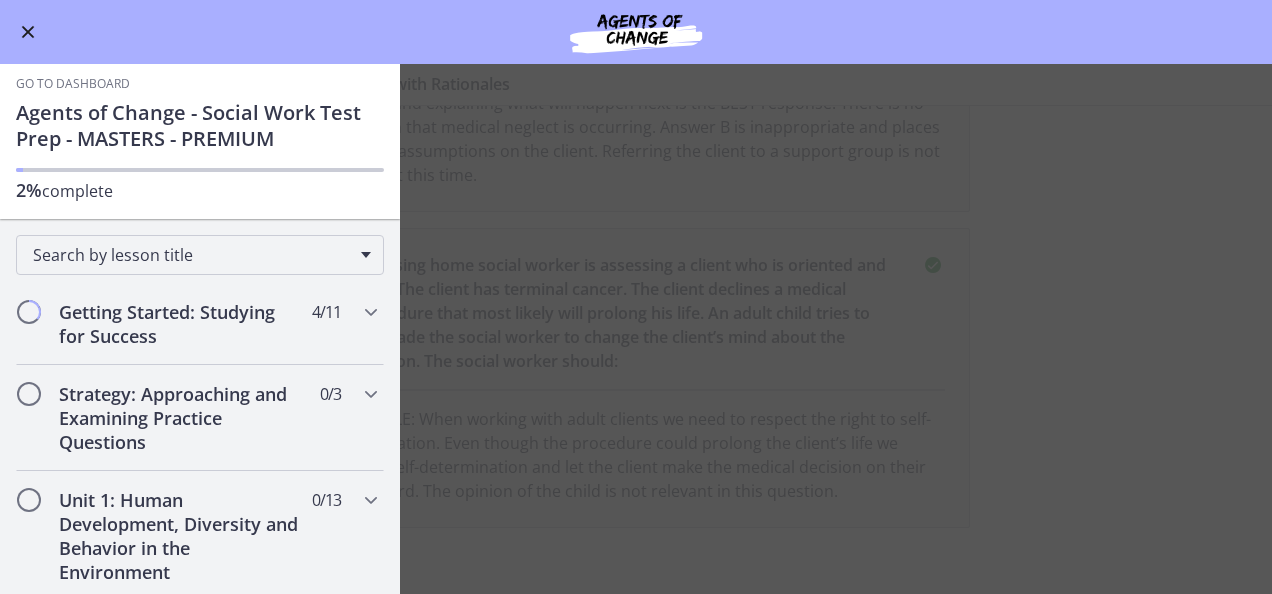 scroll, scrollTop: 2, scrollLeft: 0, axis: vertical 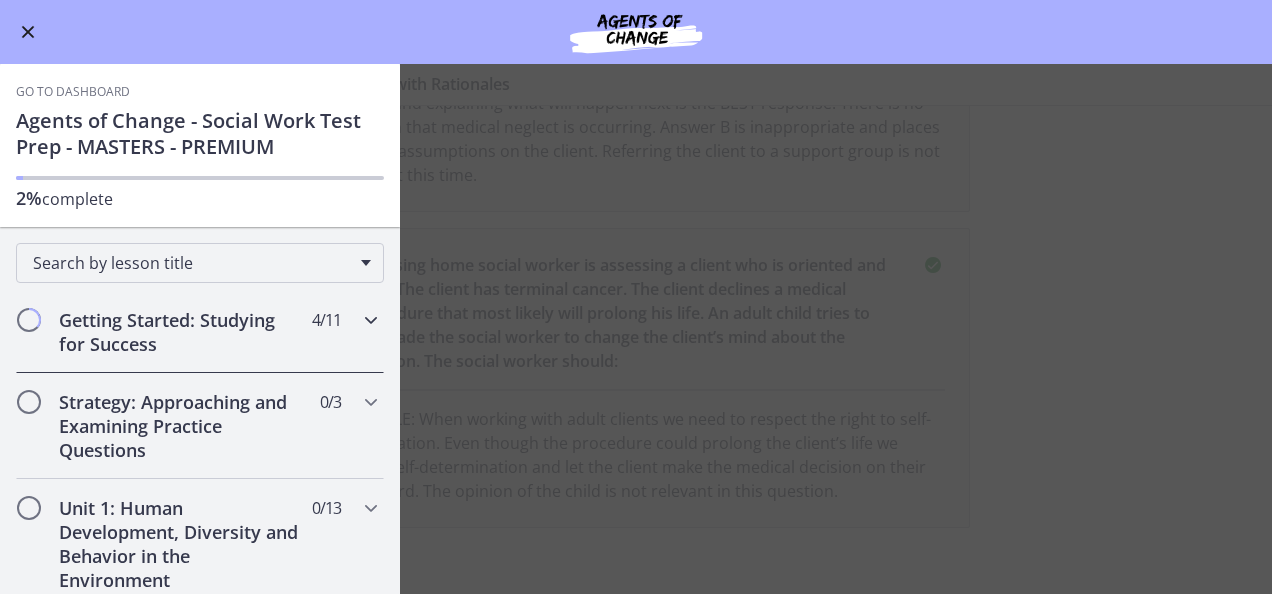 click at bounding box center (371, 320) 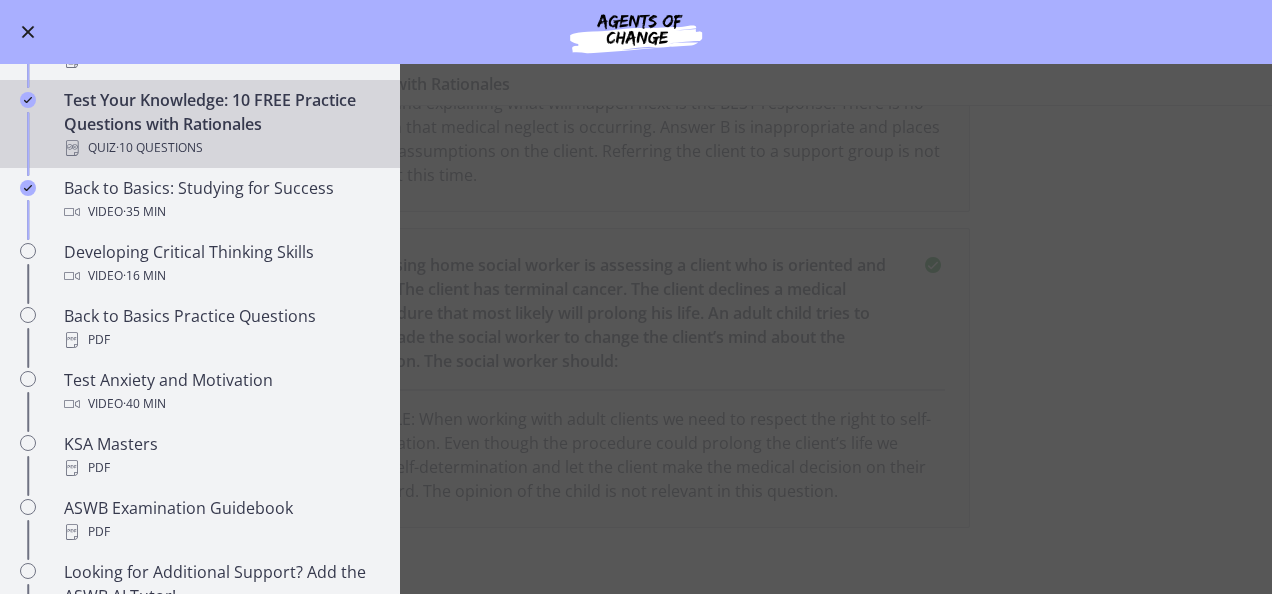 scroll, scrollTop: 508, scrollLeft: 0, axis: vertical 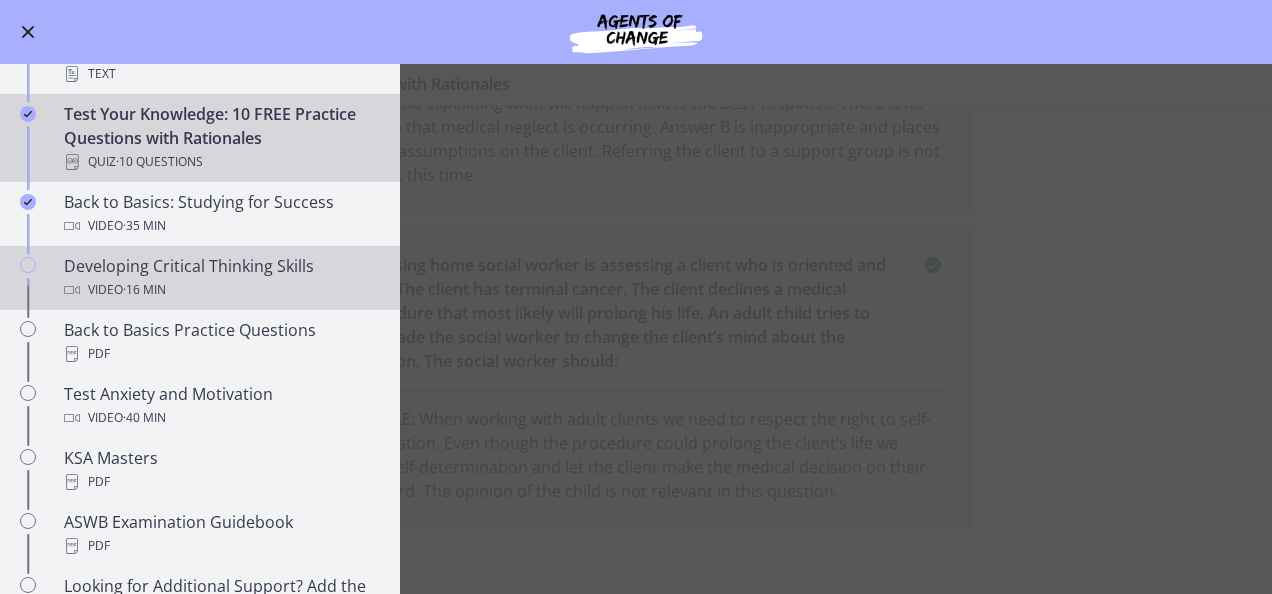 click on "Video
·  16 min" at bounding box center (220, 290) 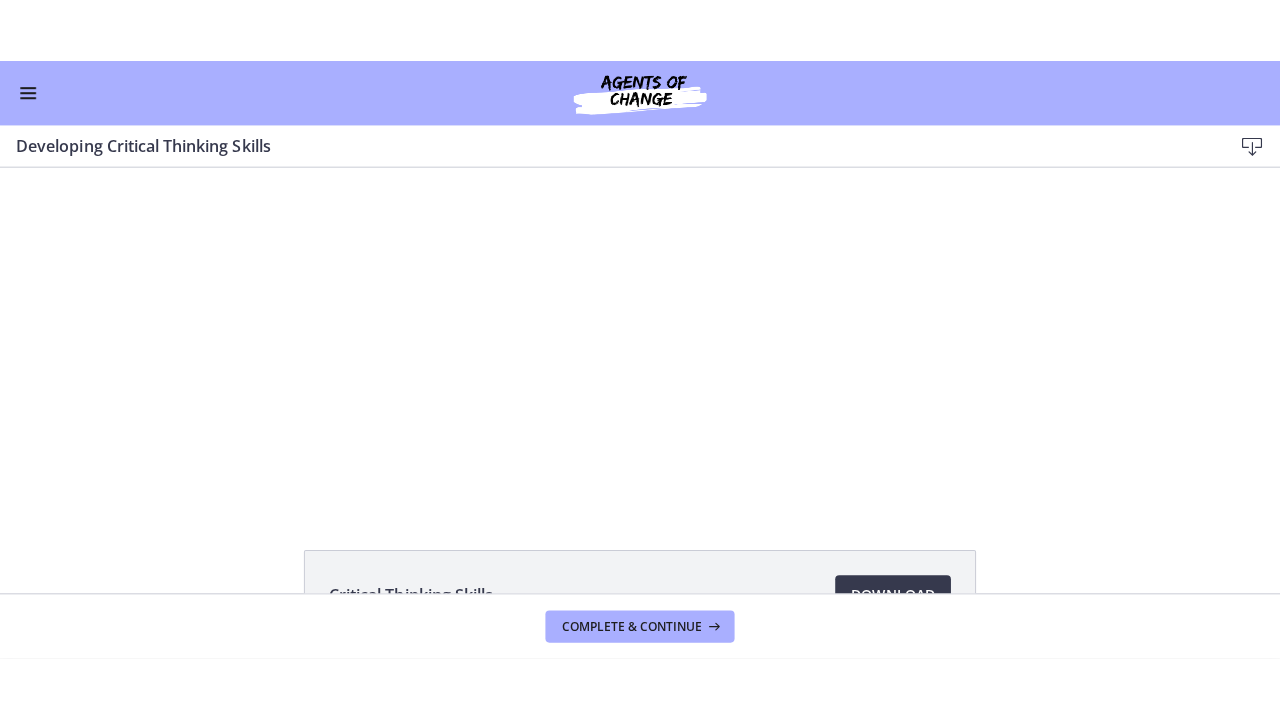 scroll, scrollTop: 0, scrollLeft: 0, axis: both 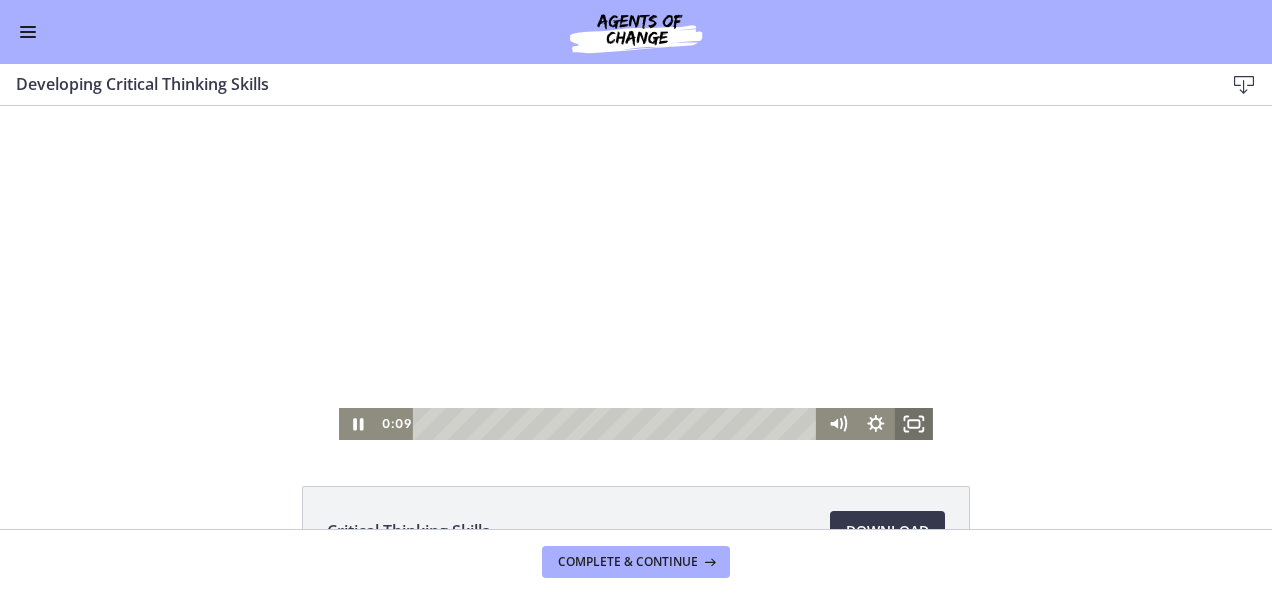 drag, startPoint x: 910, startPoint y: 414, endPoint x: 914, endPoint y: 594, distance: 180.04443 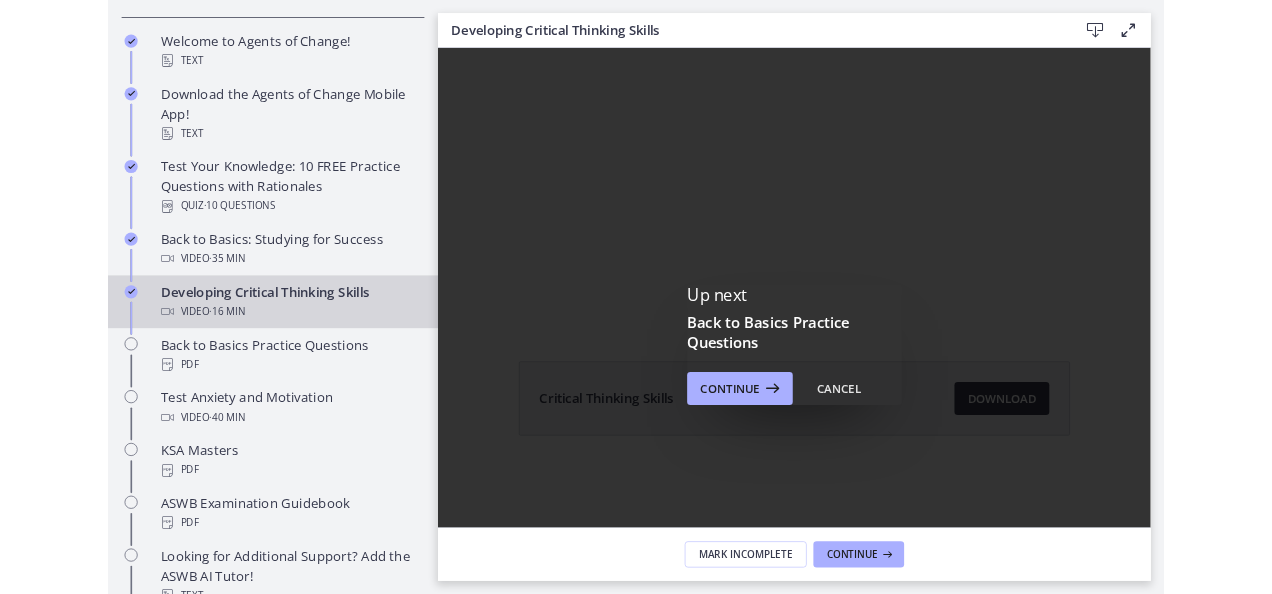 scroll, scrollTop: 0, scrollLeft: 0, axis: both 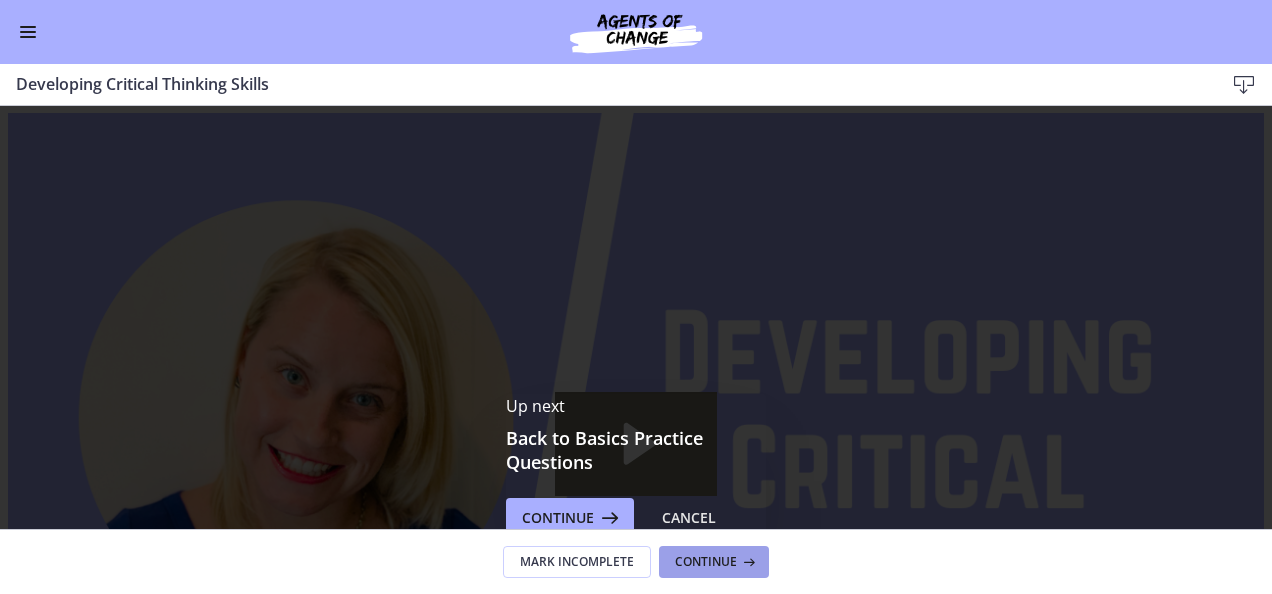 click on "Continue" at bounding box center [706, 562] 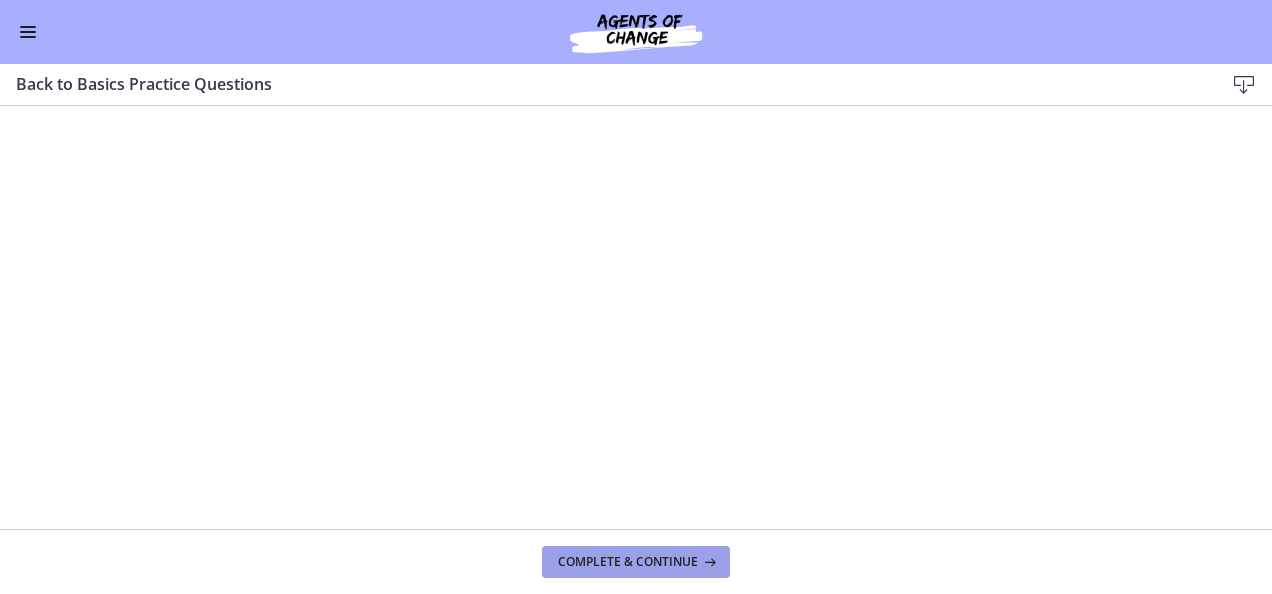 click on "Complete & continue" at bounding box center [636, 562] 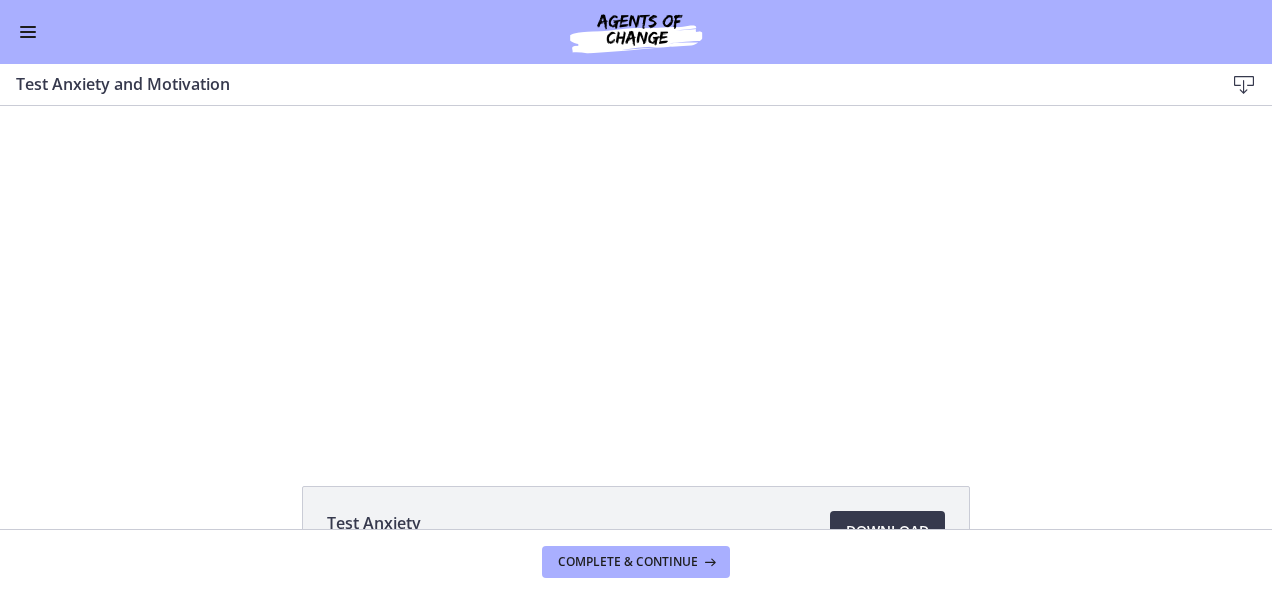 scroll, scrollTop: 0, scrollLeft: 0, axis: both 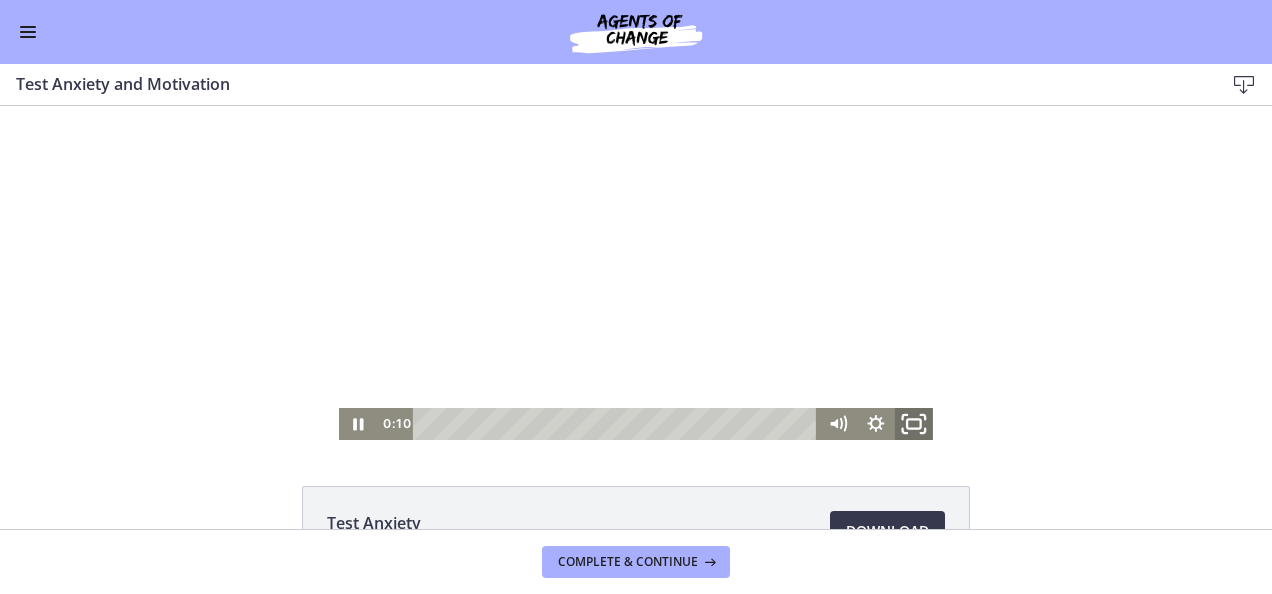click 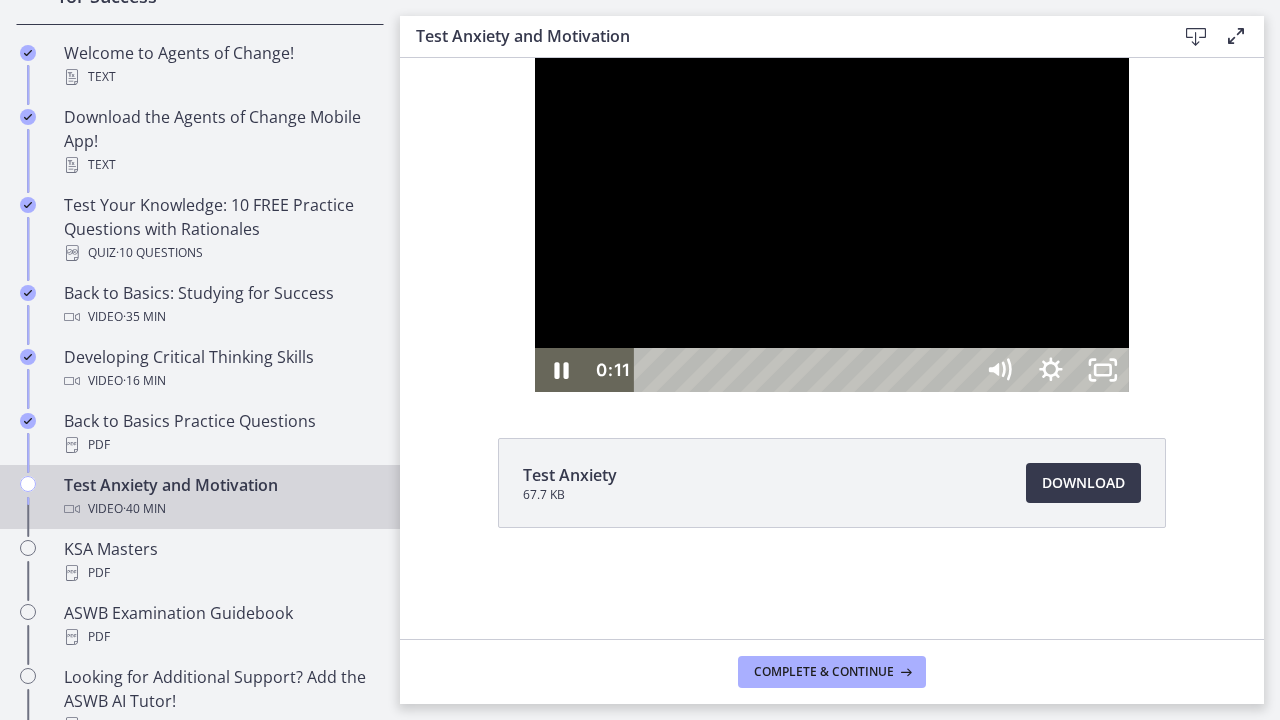 scroll, scrollTop: 442, scrollLeft: 0, axis: vertical 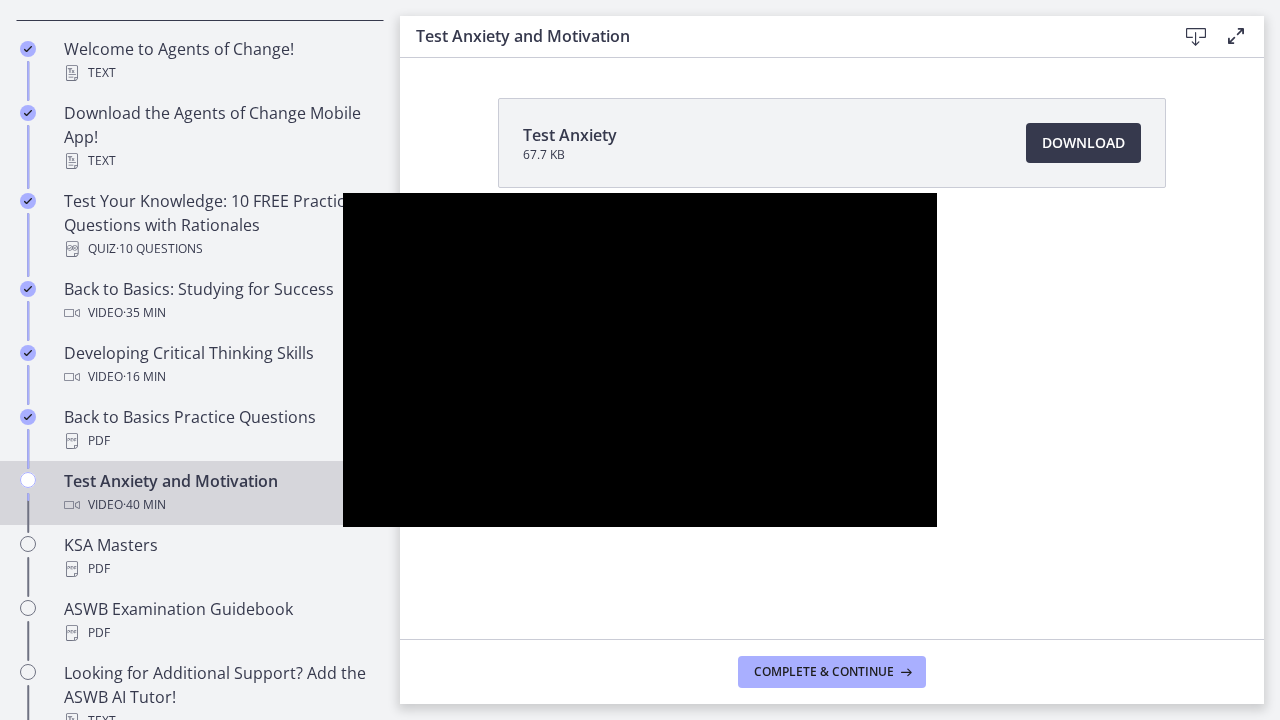 type 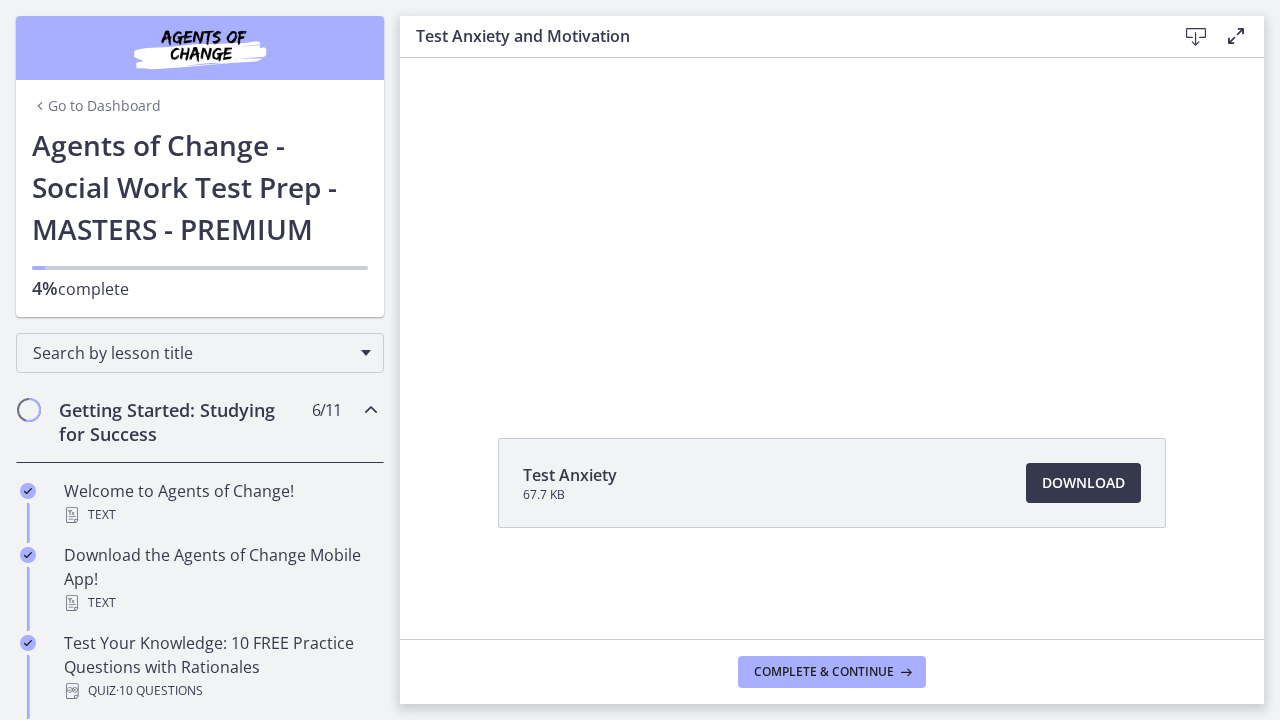 scroll, scrollTop: 0, scrollLeft: 0, axis: both 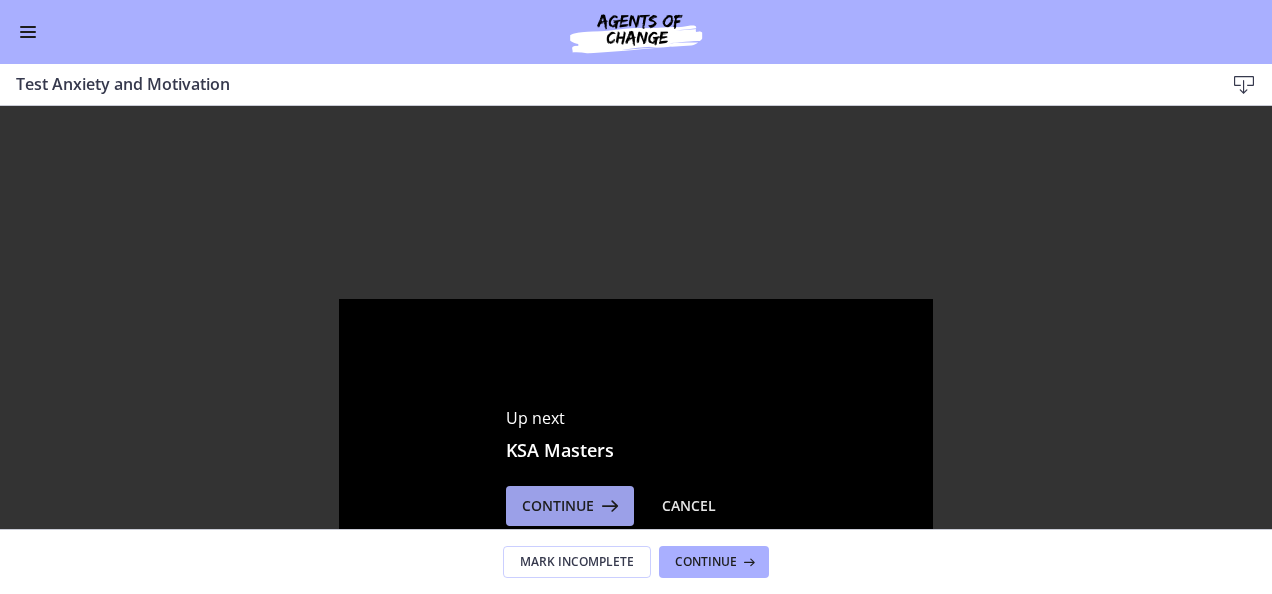 click on "Continue" at bounding box center (570, 506) 